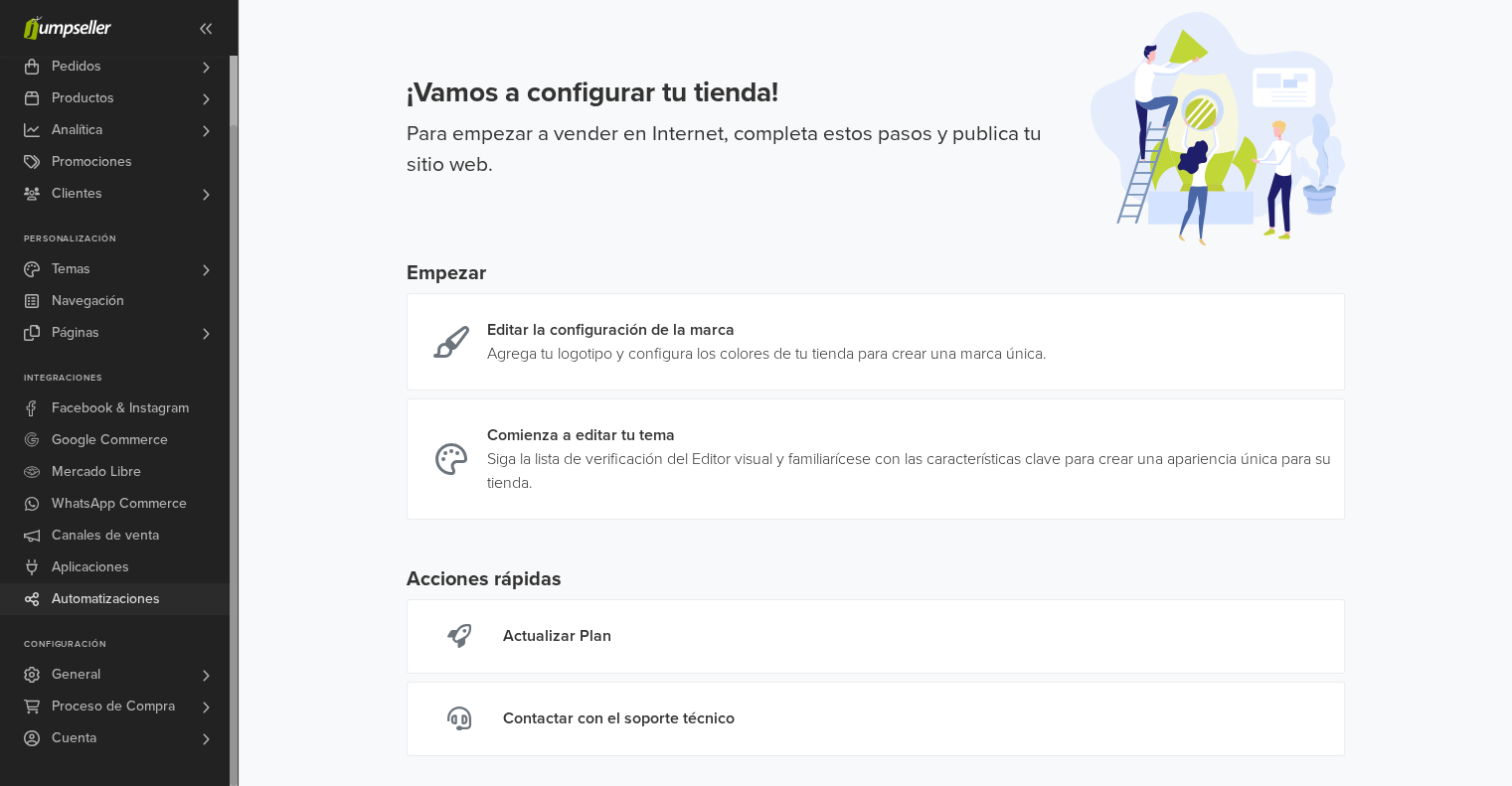 scroll, scrollTop: 85, scrollLeft: 0, axis: vertical 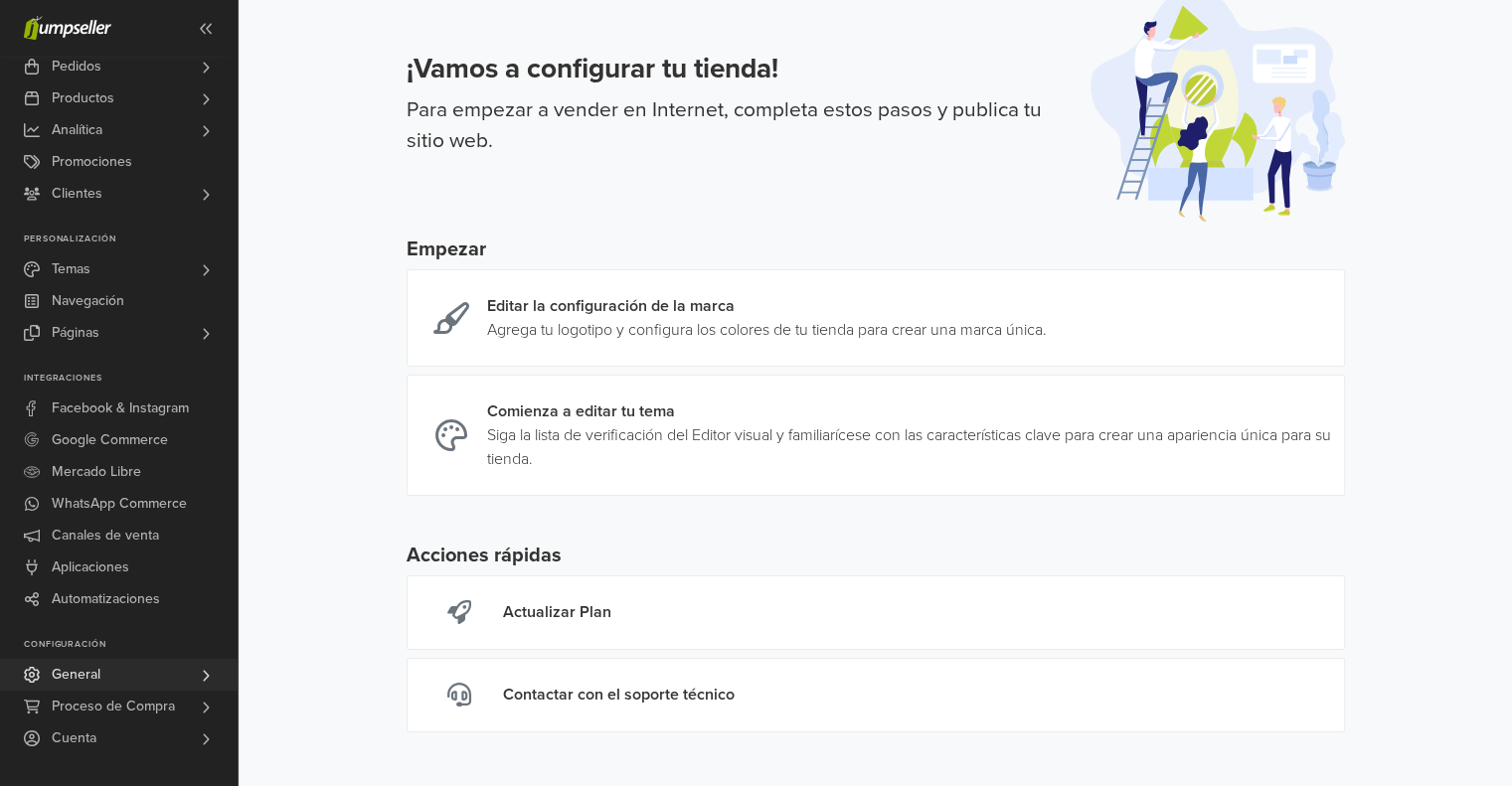 click on "General" at bounding box center [76, 675] 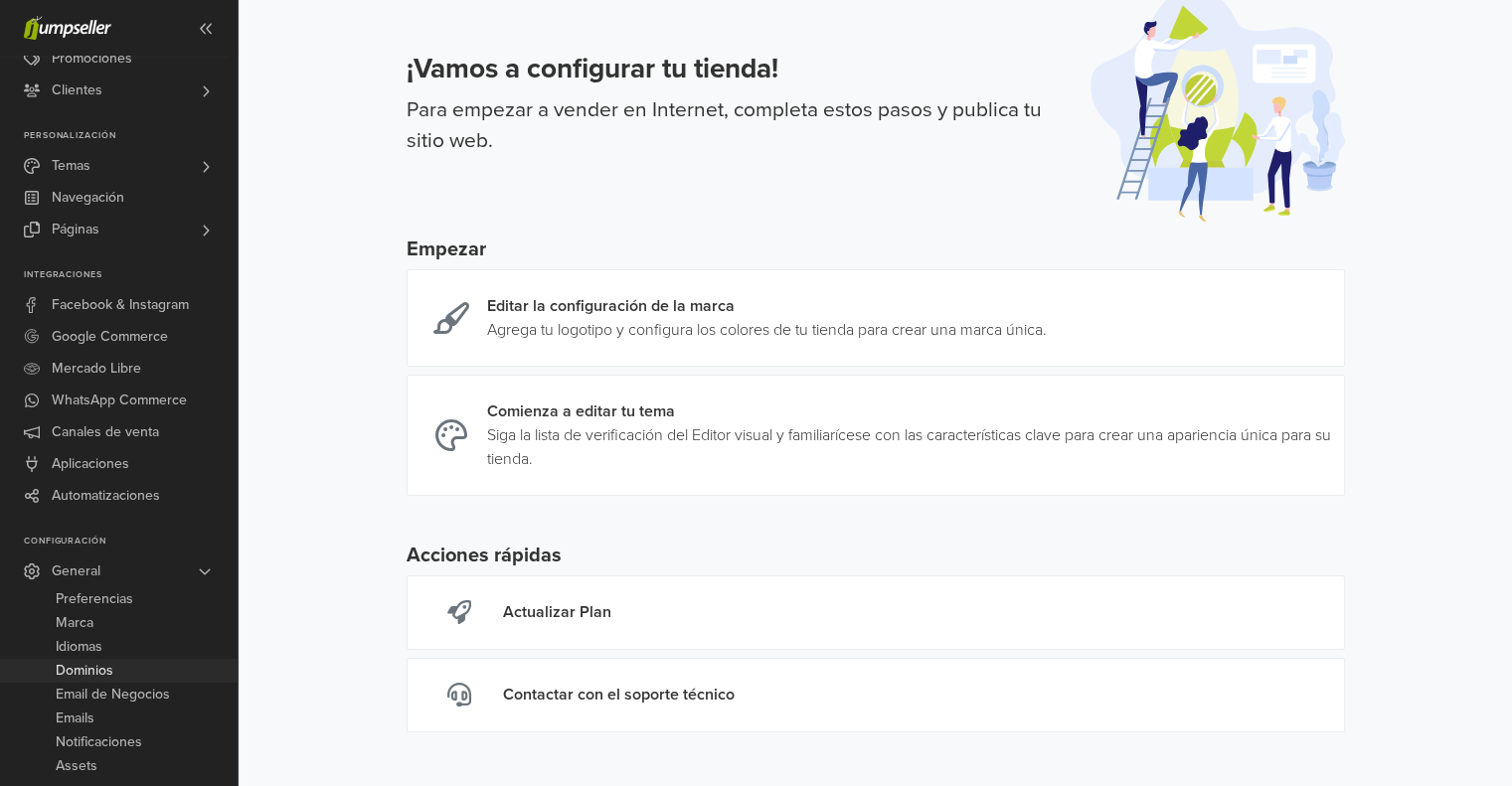 click on "Dominios" at bounding box center (84, 671) 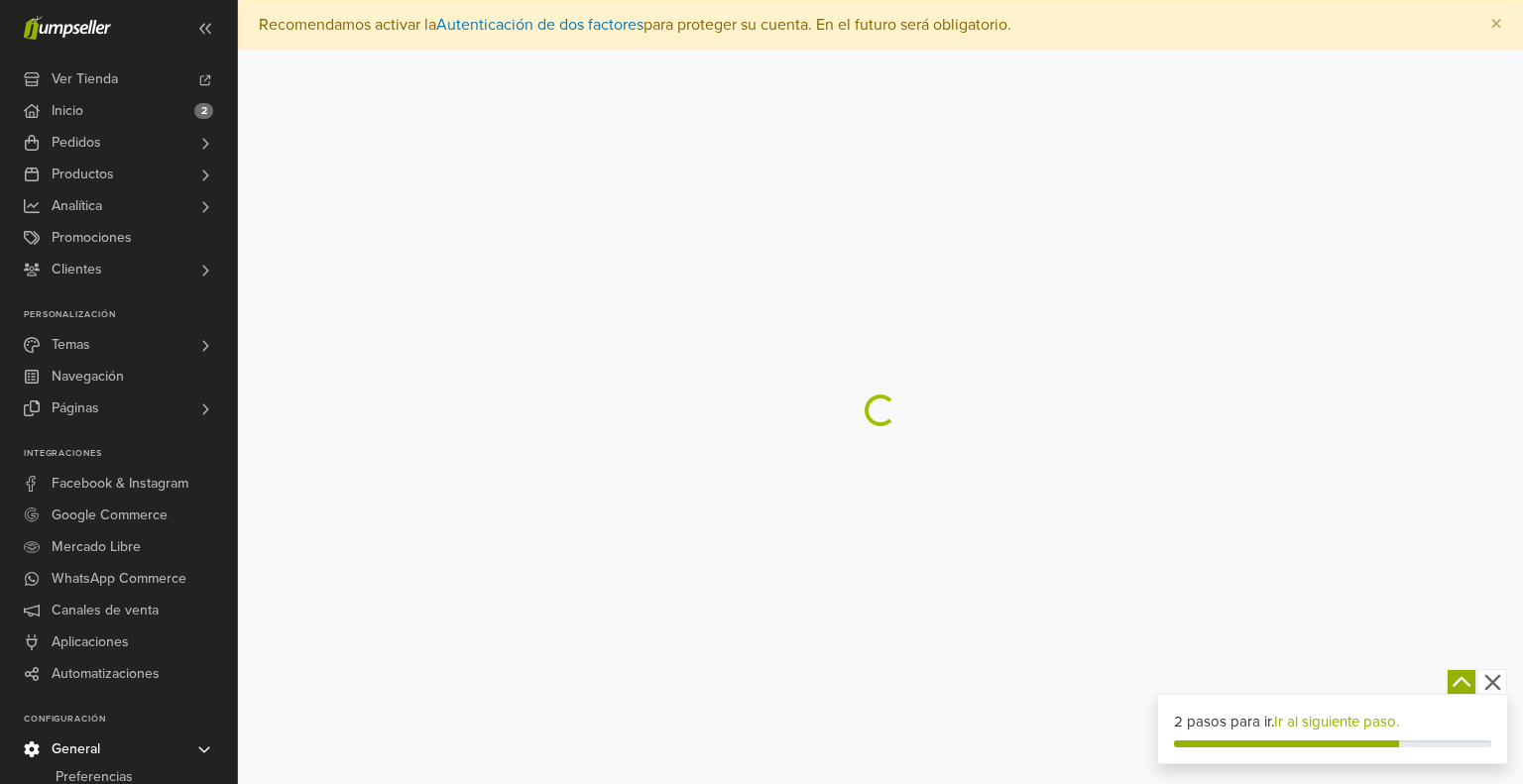 scroll, scrollTop: 0, scrollLeft: 0, axis: both 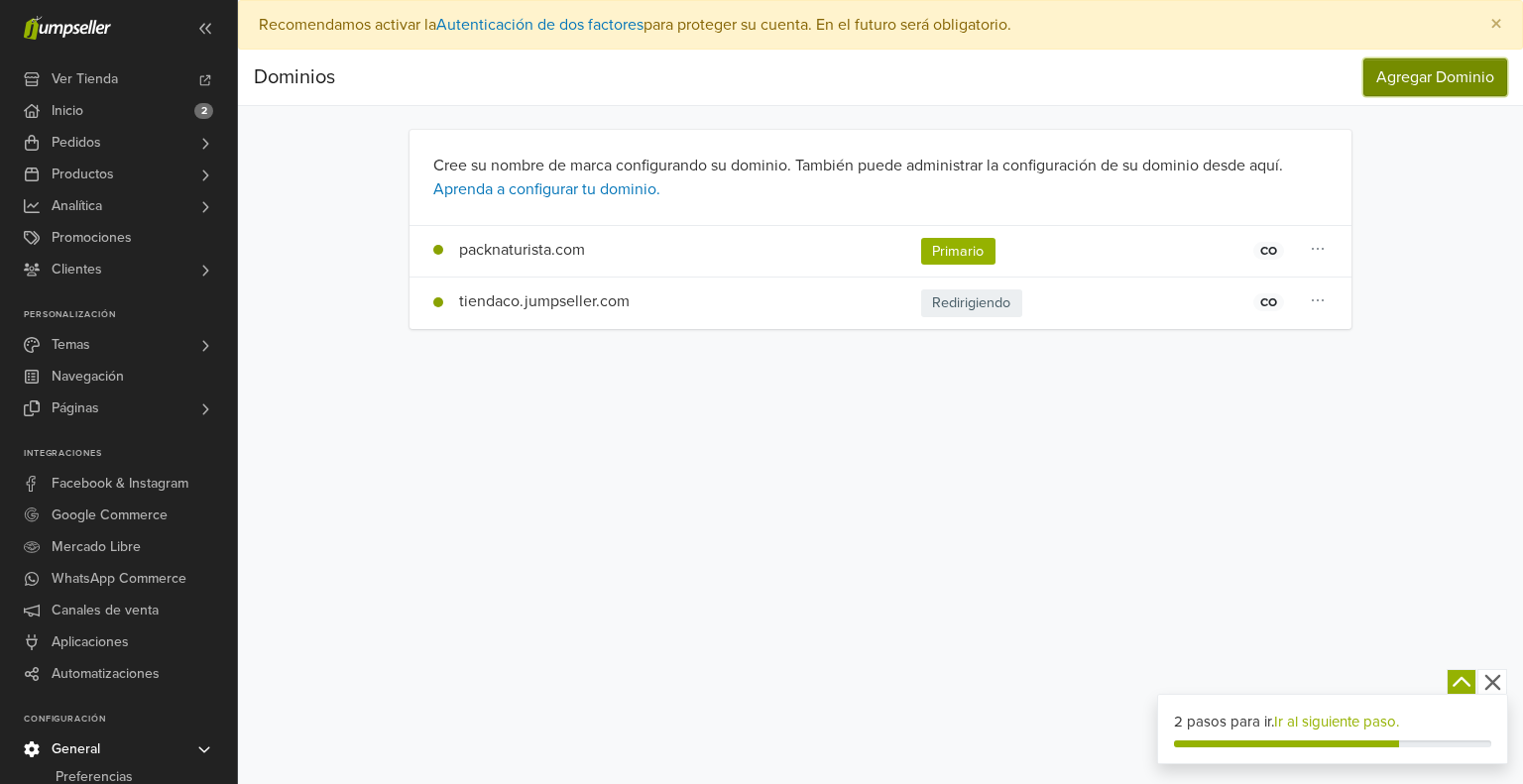 click on "Agregar Dominio" at bounding box center [1435, 77] 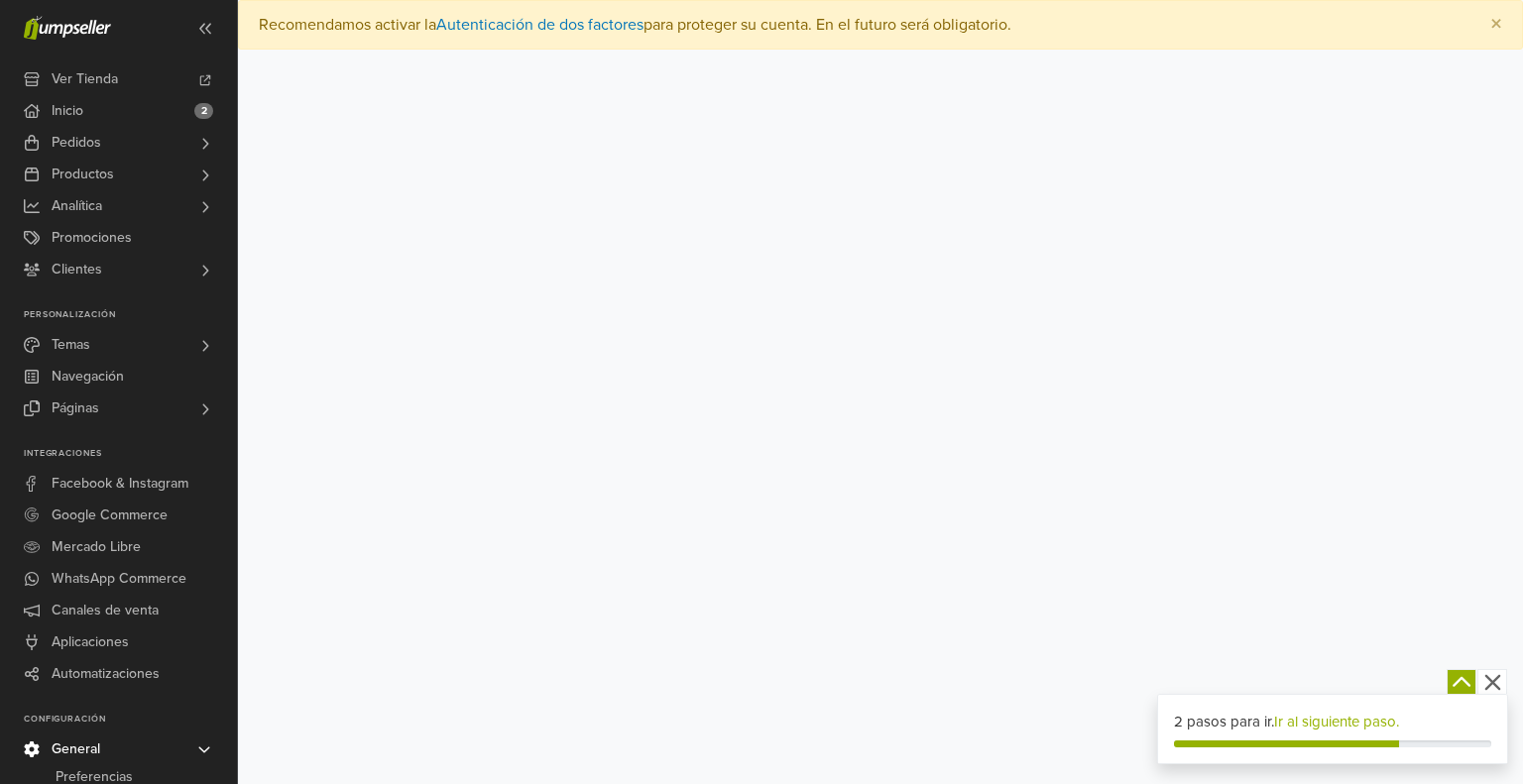 scroll, scrollTop: 0, scrollLeft: 0, axis: both 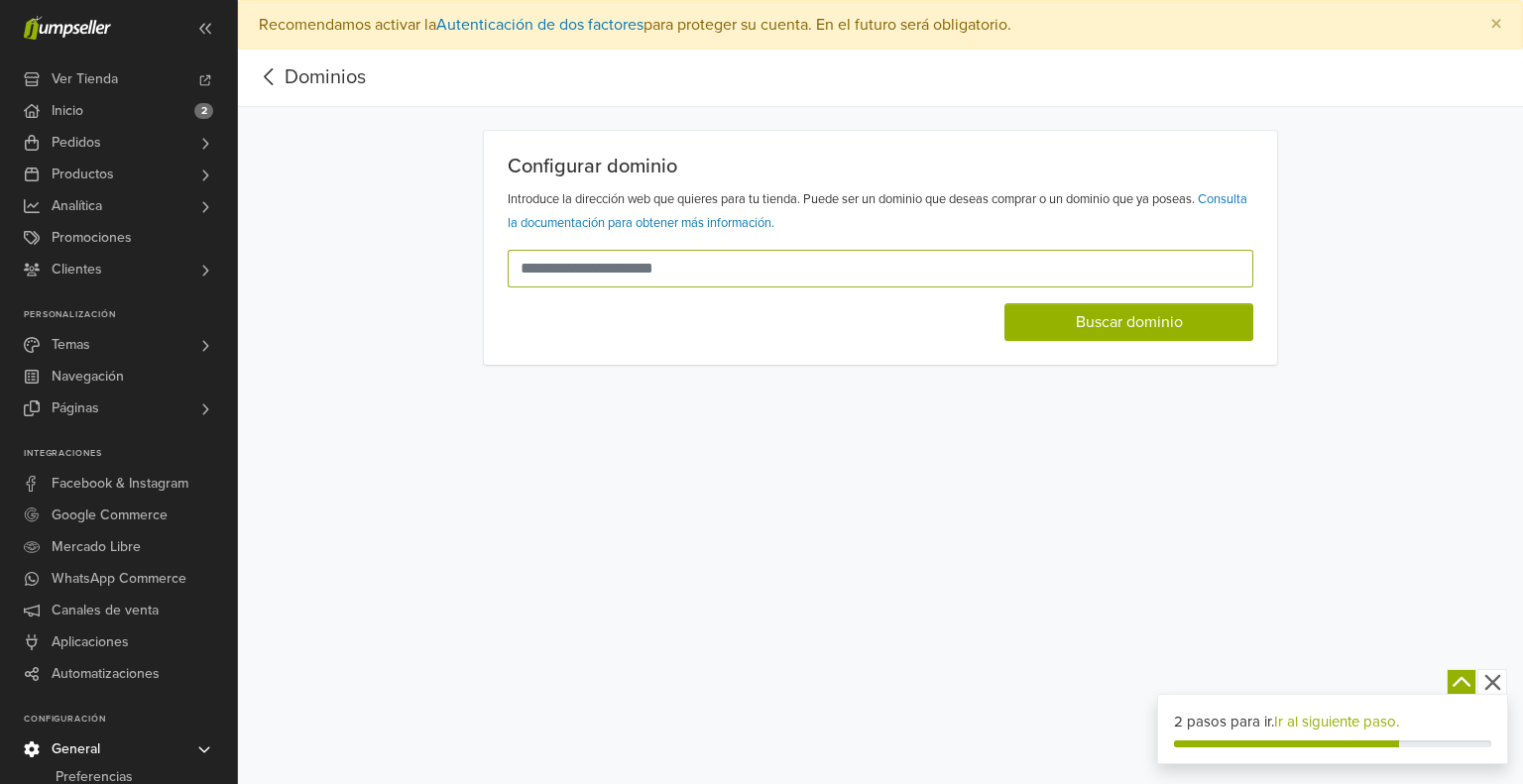 click at bounding box center [869, 269] 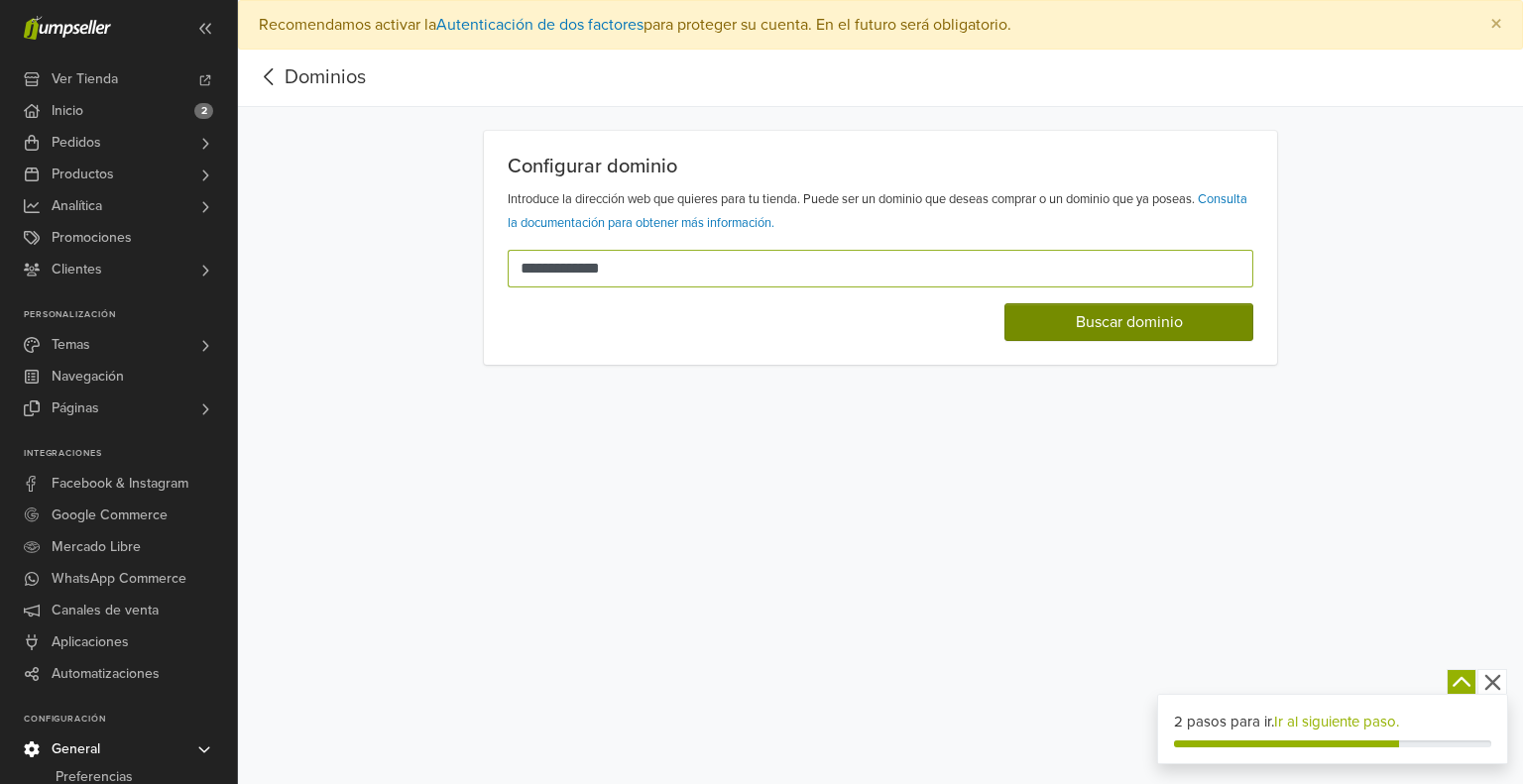 type on "**********" 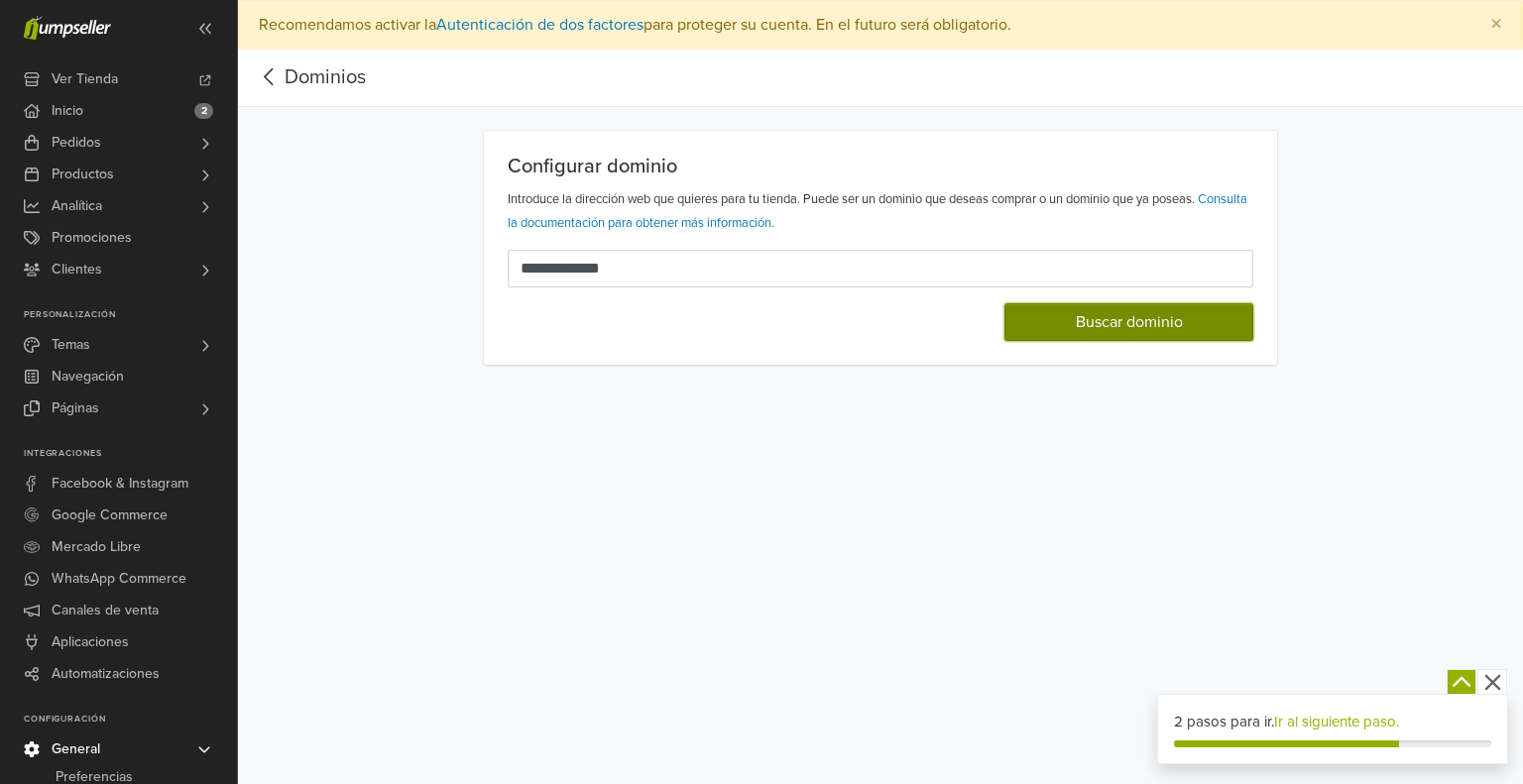 click on "Buscar dominio" at bounding box center [1128, 322] 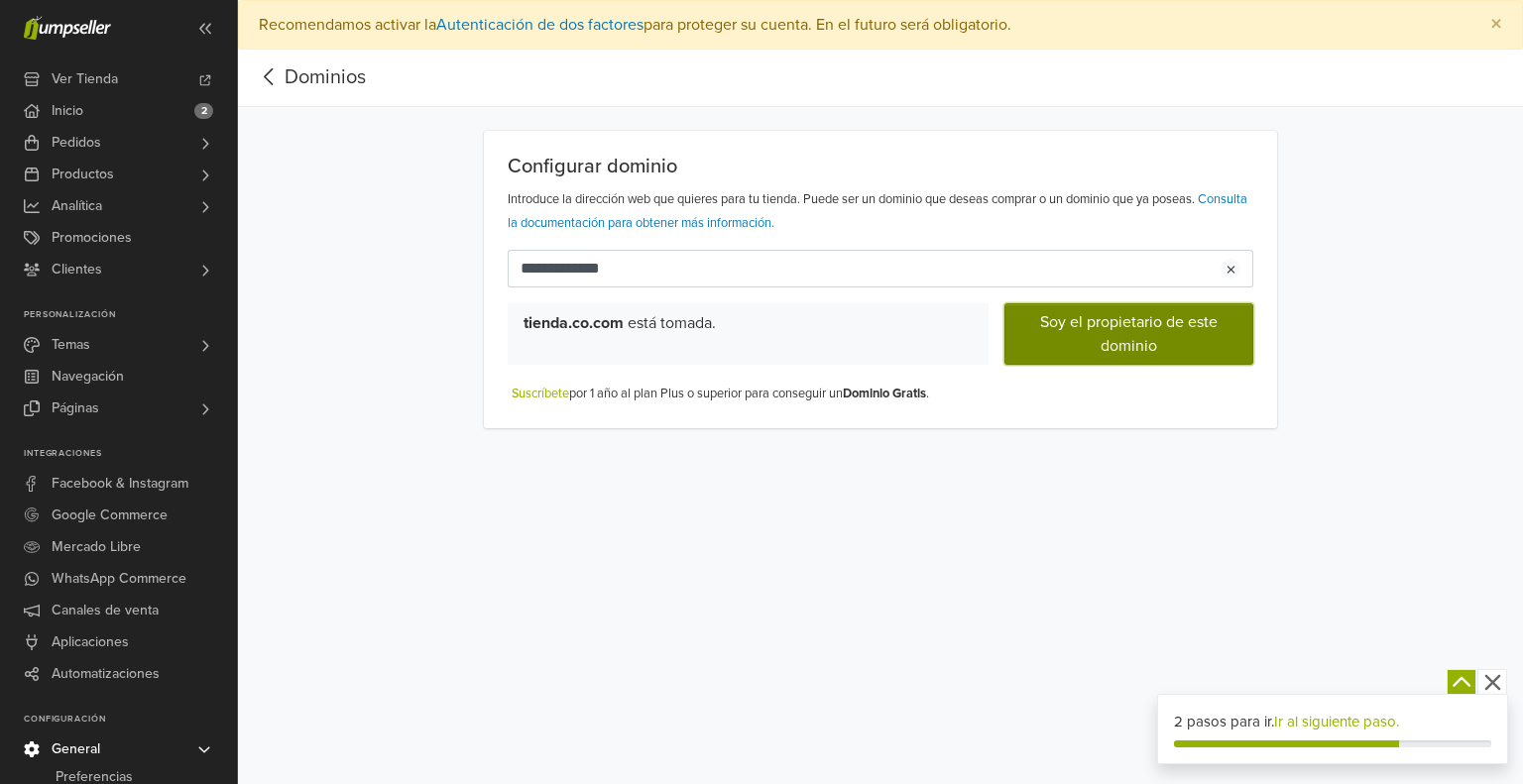 click on "Soy el propietario de este dominio" at bounding box center [1128, 334] 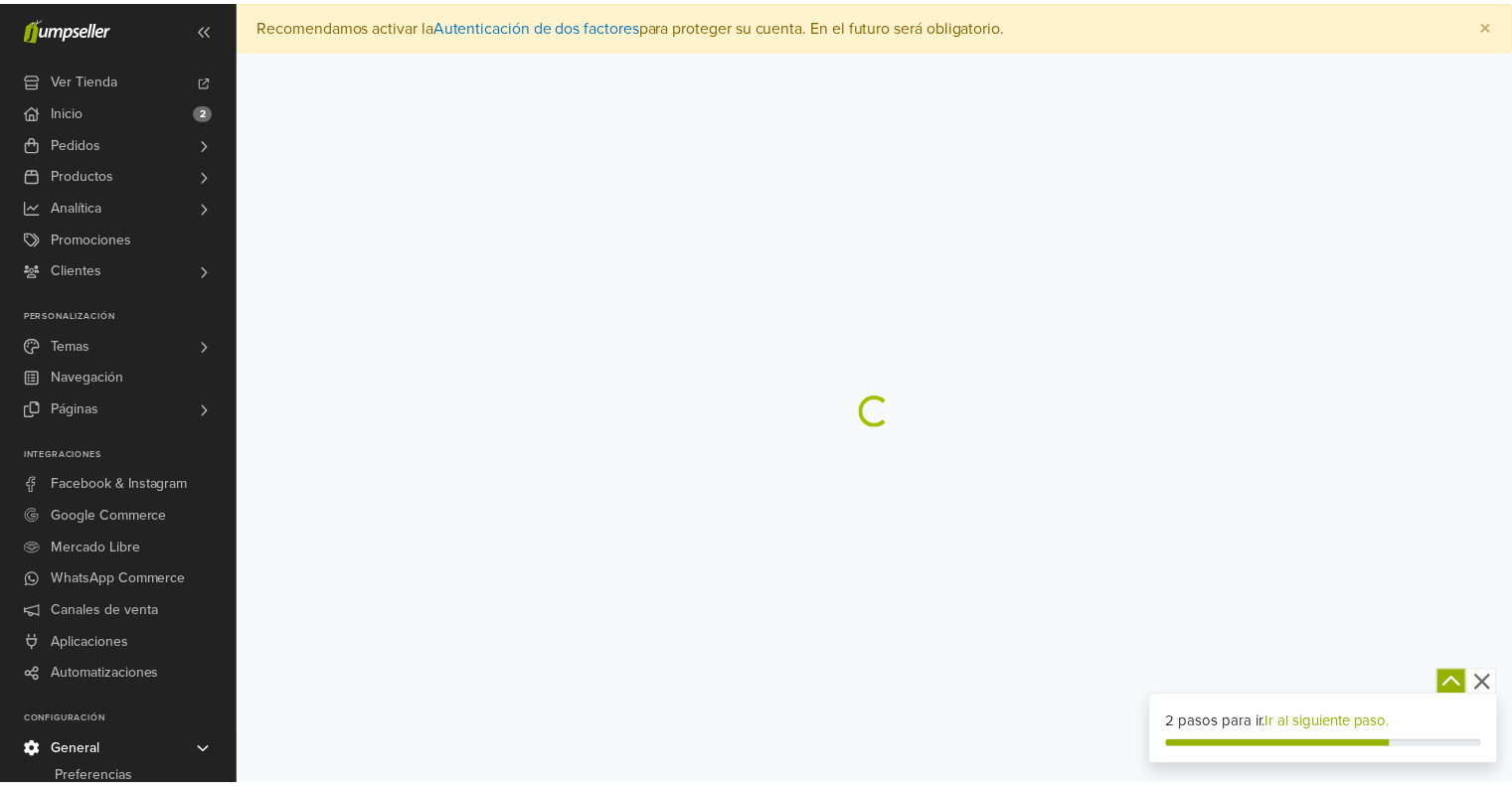 scroll, scrollTop: 0, scrollLeft: 0, axis: both 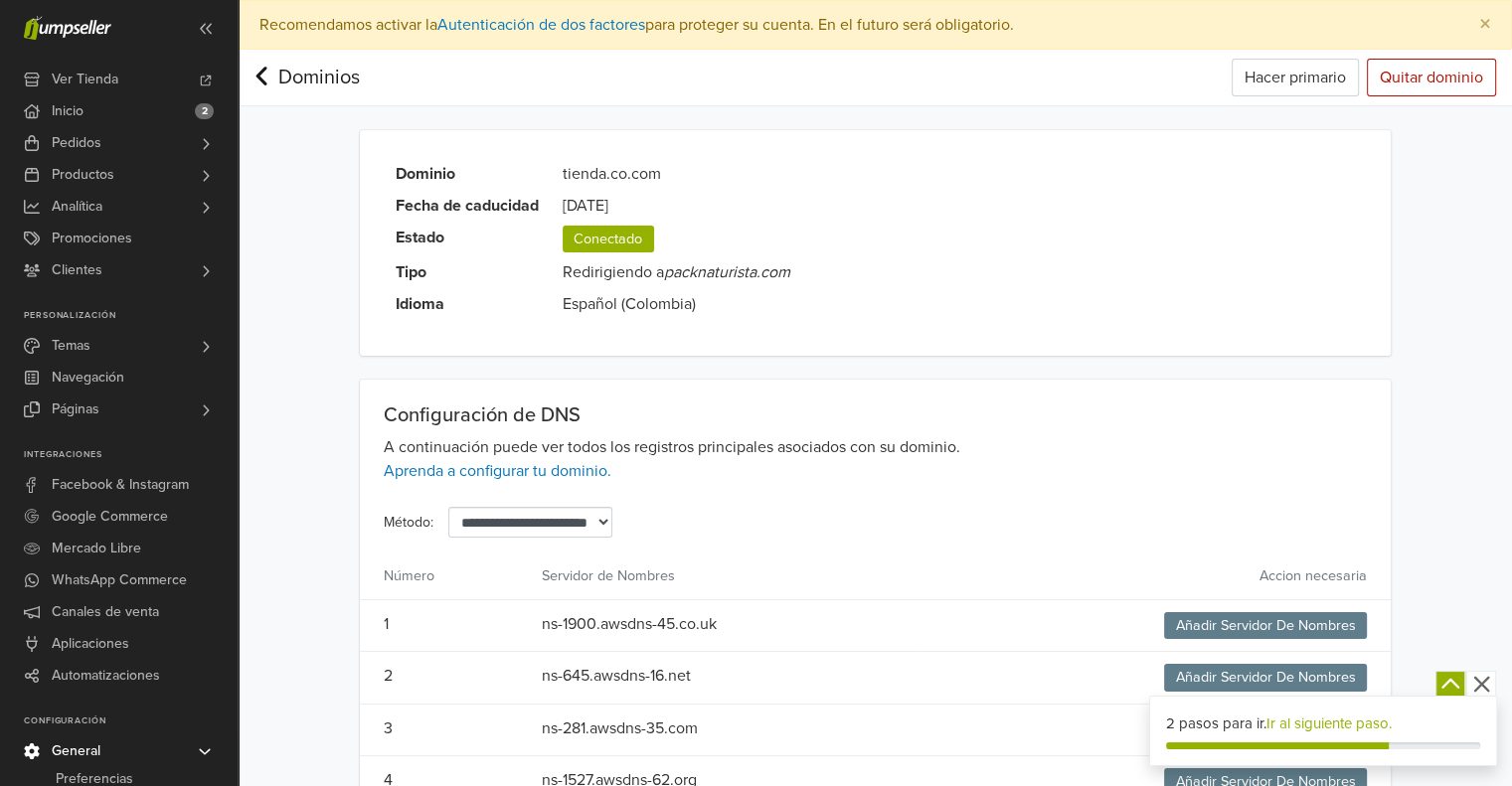 click 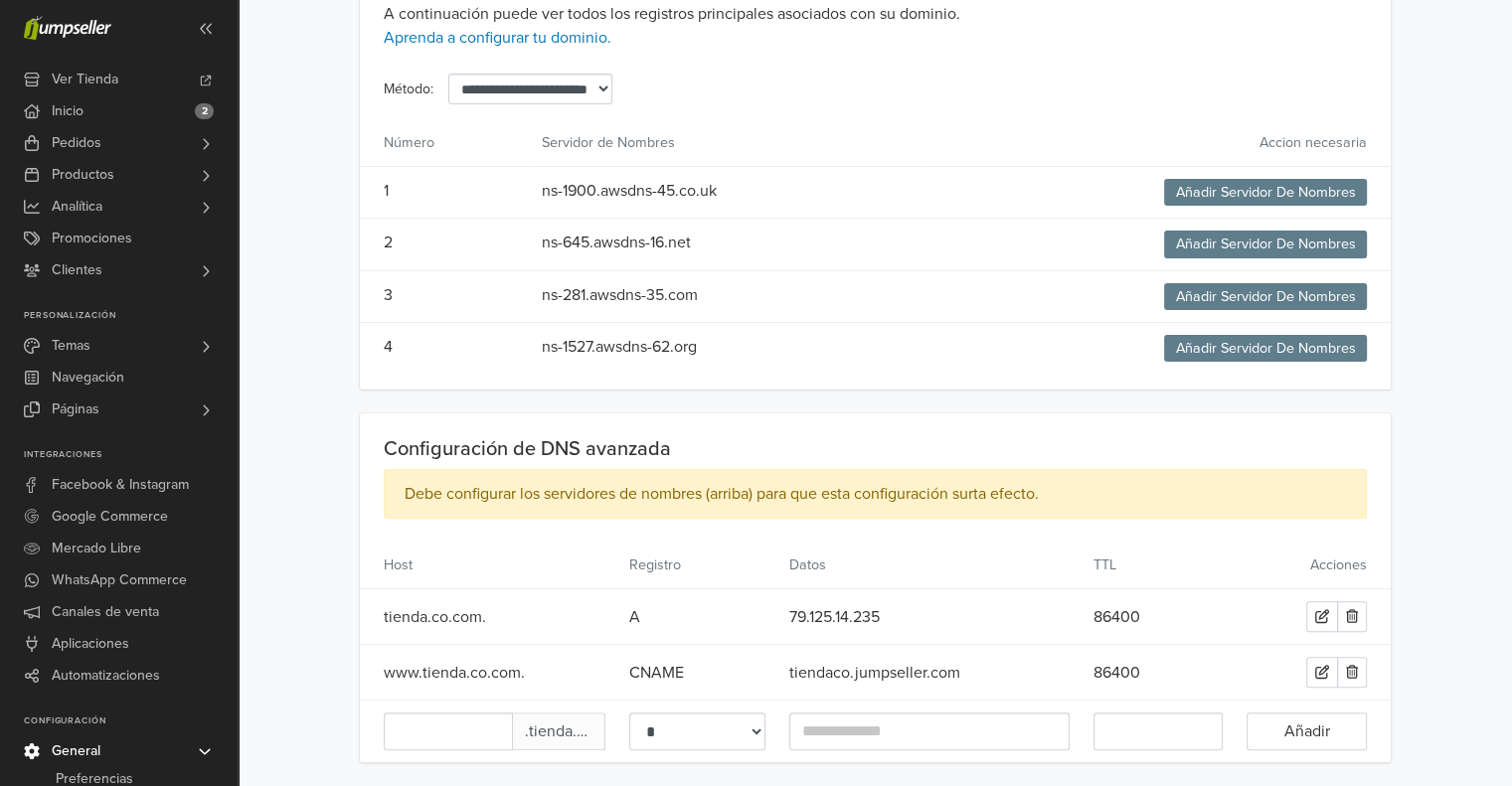 scroll, scrollTop: 445, scrollLeft: 0, axis: vertical 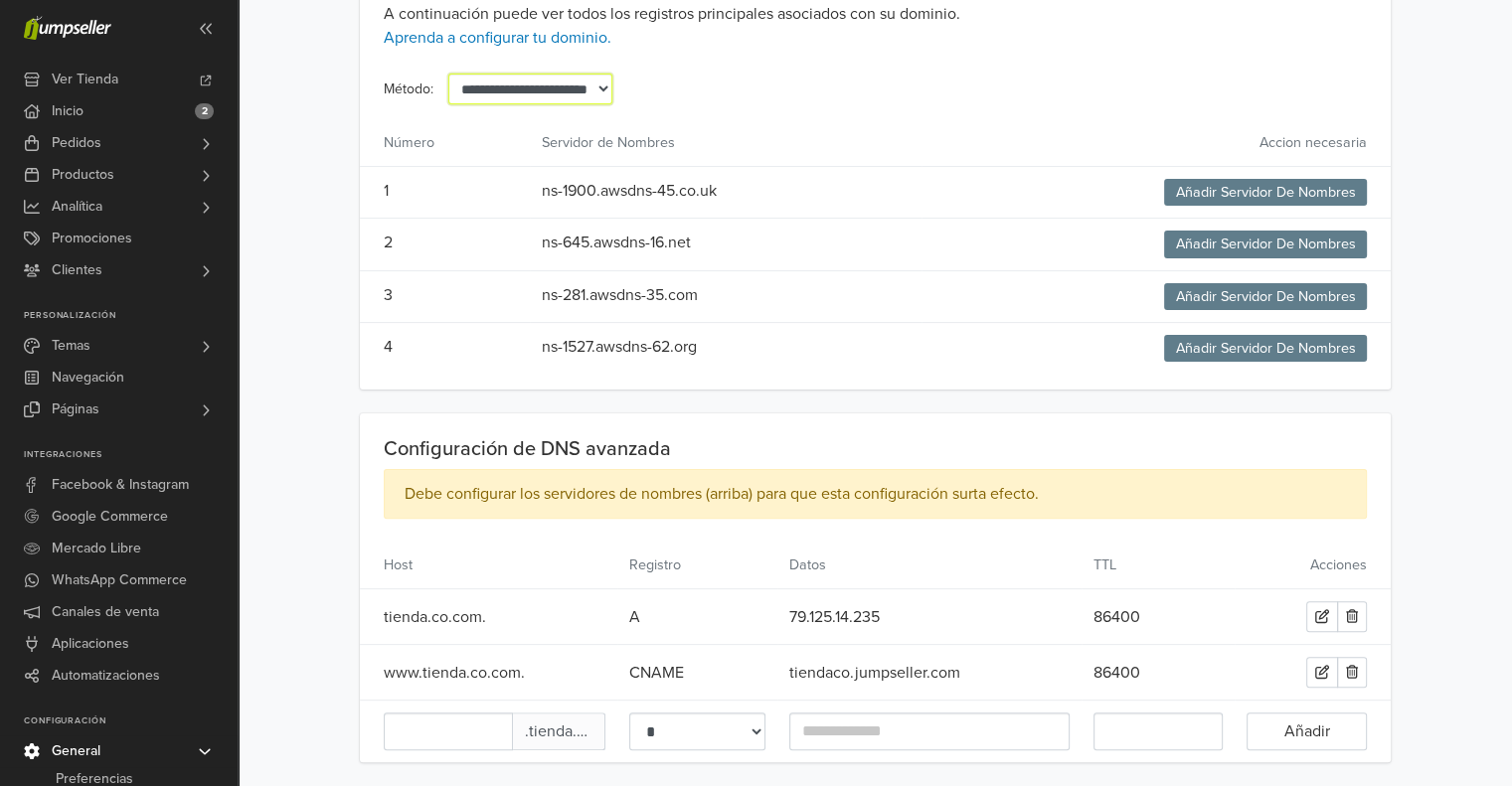 click on "**********" at bounding box center [530, 88] 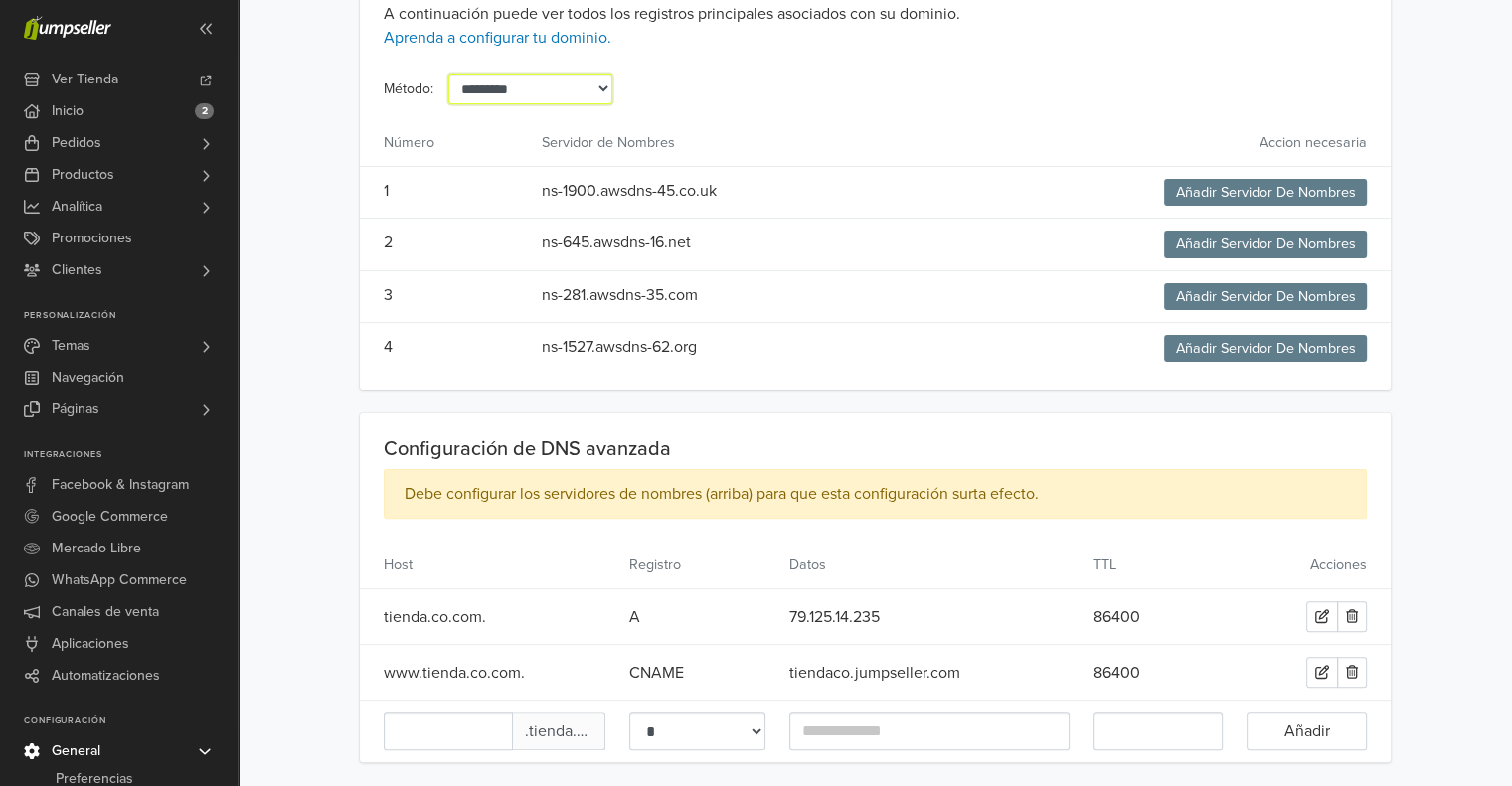 click on "**********" at bounding box center [530, 88] 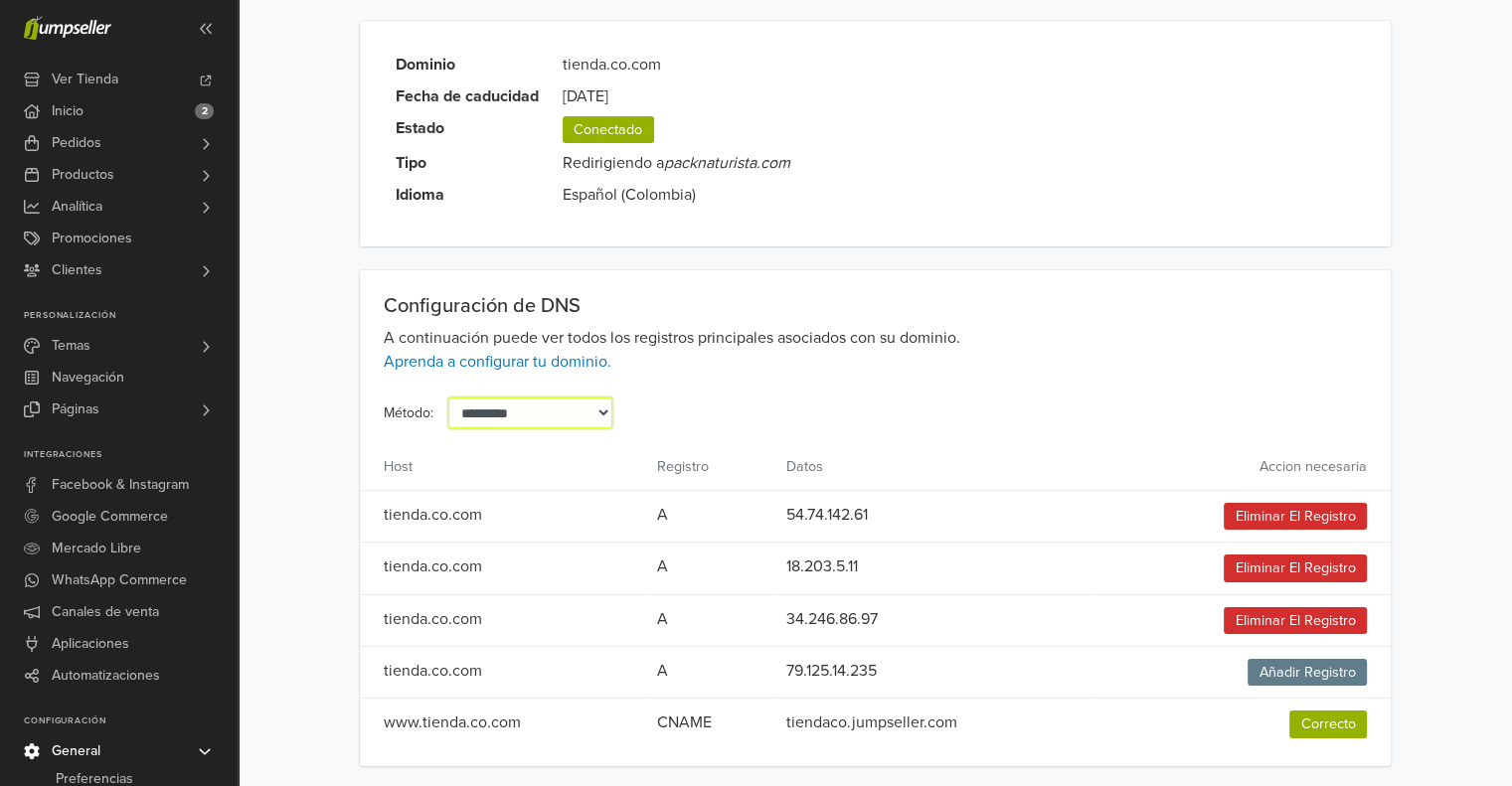 scroll, scrollTop: 111, scrollLeft: 0, axis: vertical 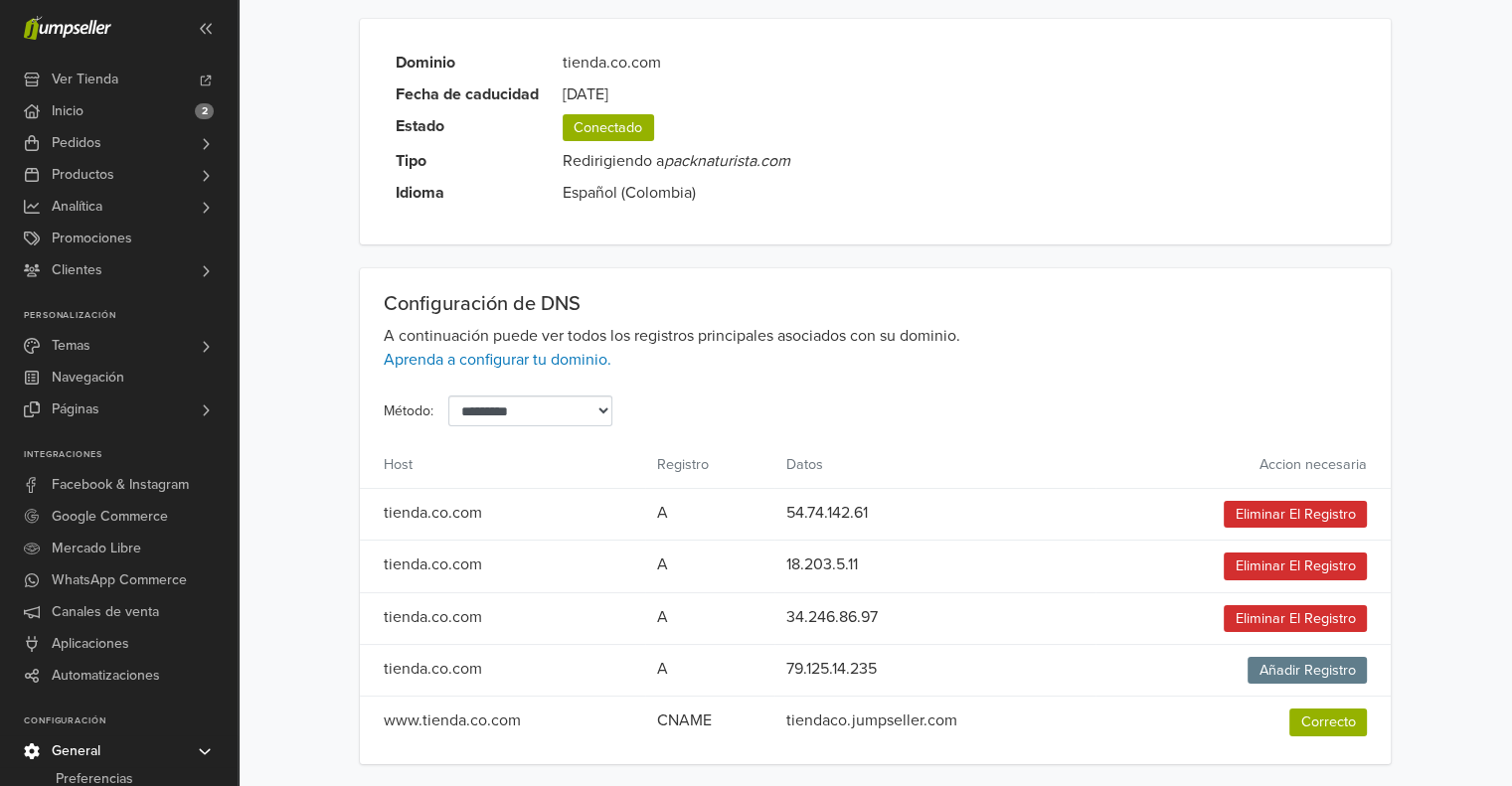 click on "Añadir Registro" at bounding box center [1307, 670] 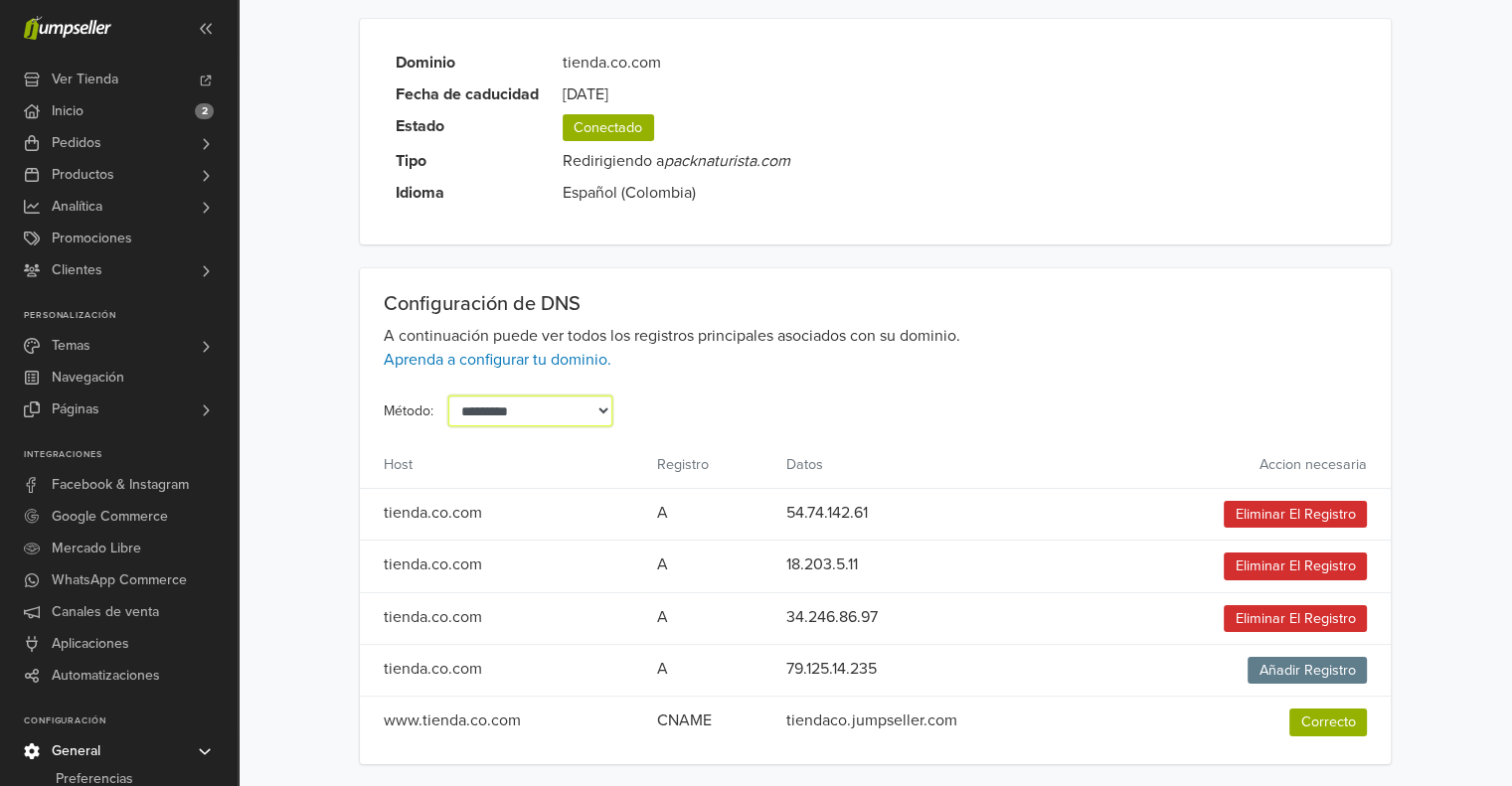 click on "**********" at bounding box center [530, 410] 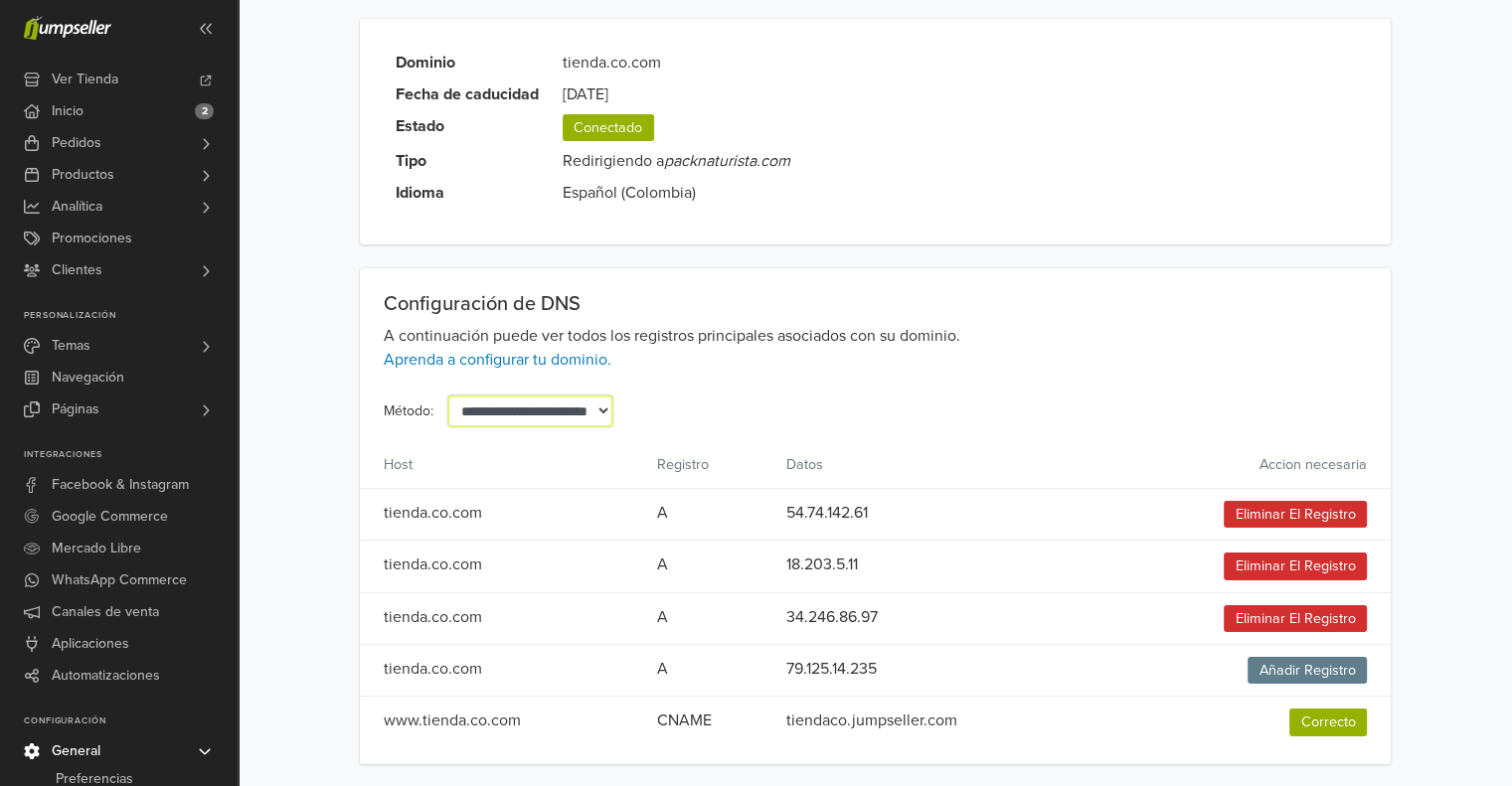 click on "**********" at bounding box center [530, 410] 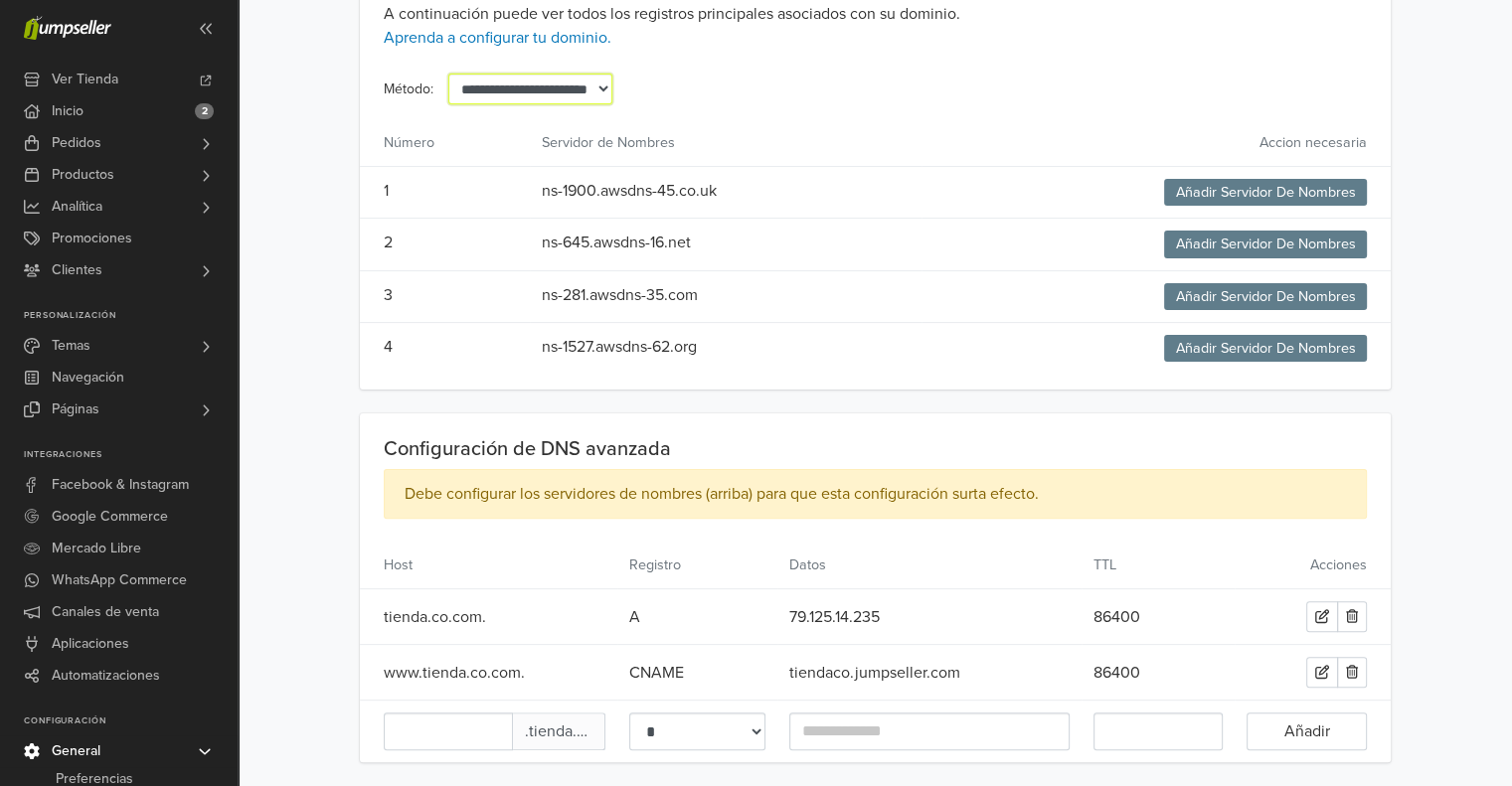 scroll, scrollTop: 445, scrollLeft: 0, axis: vertical 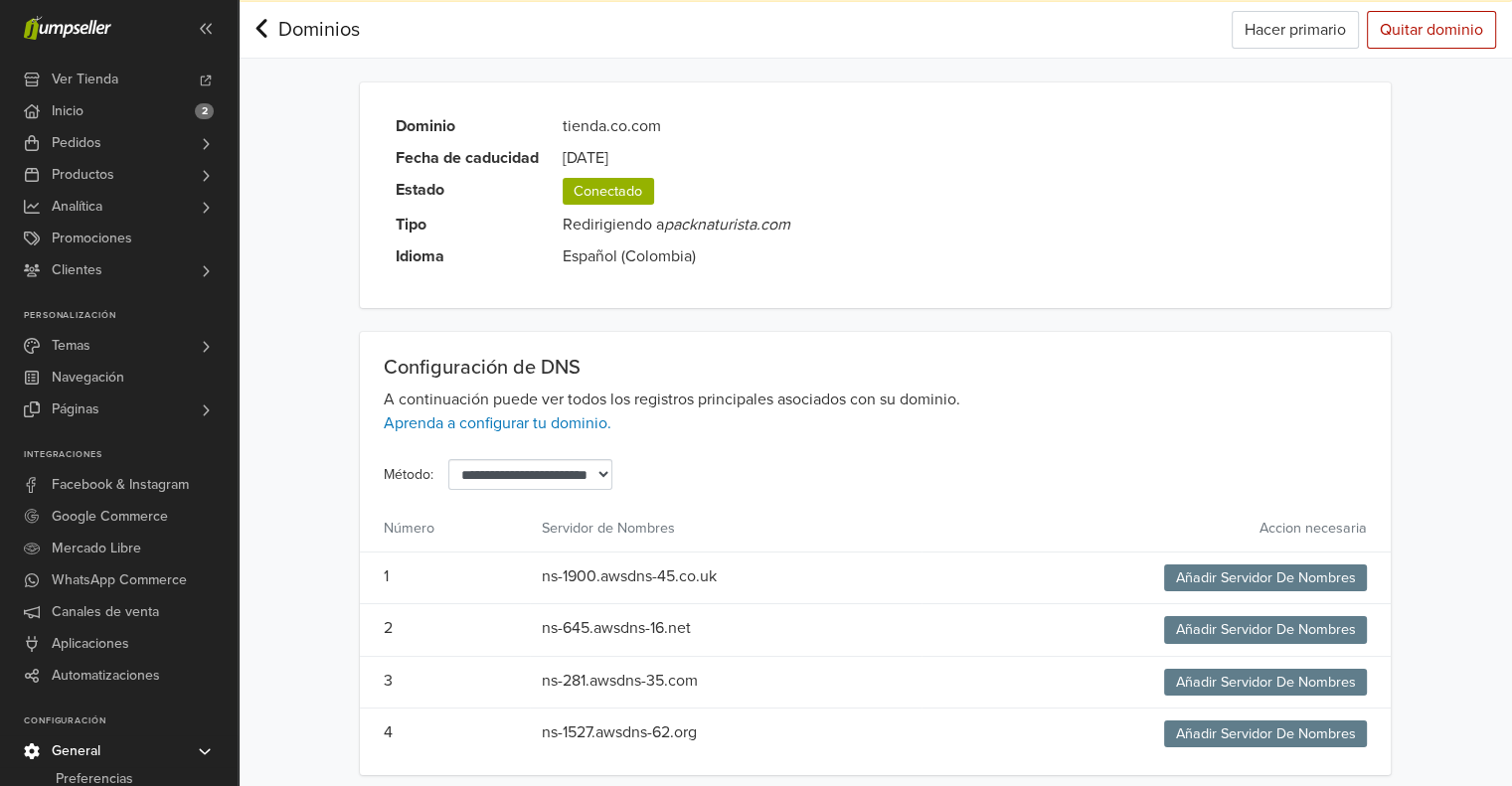 click 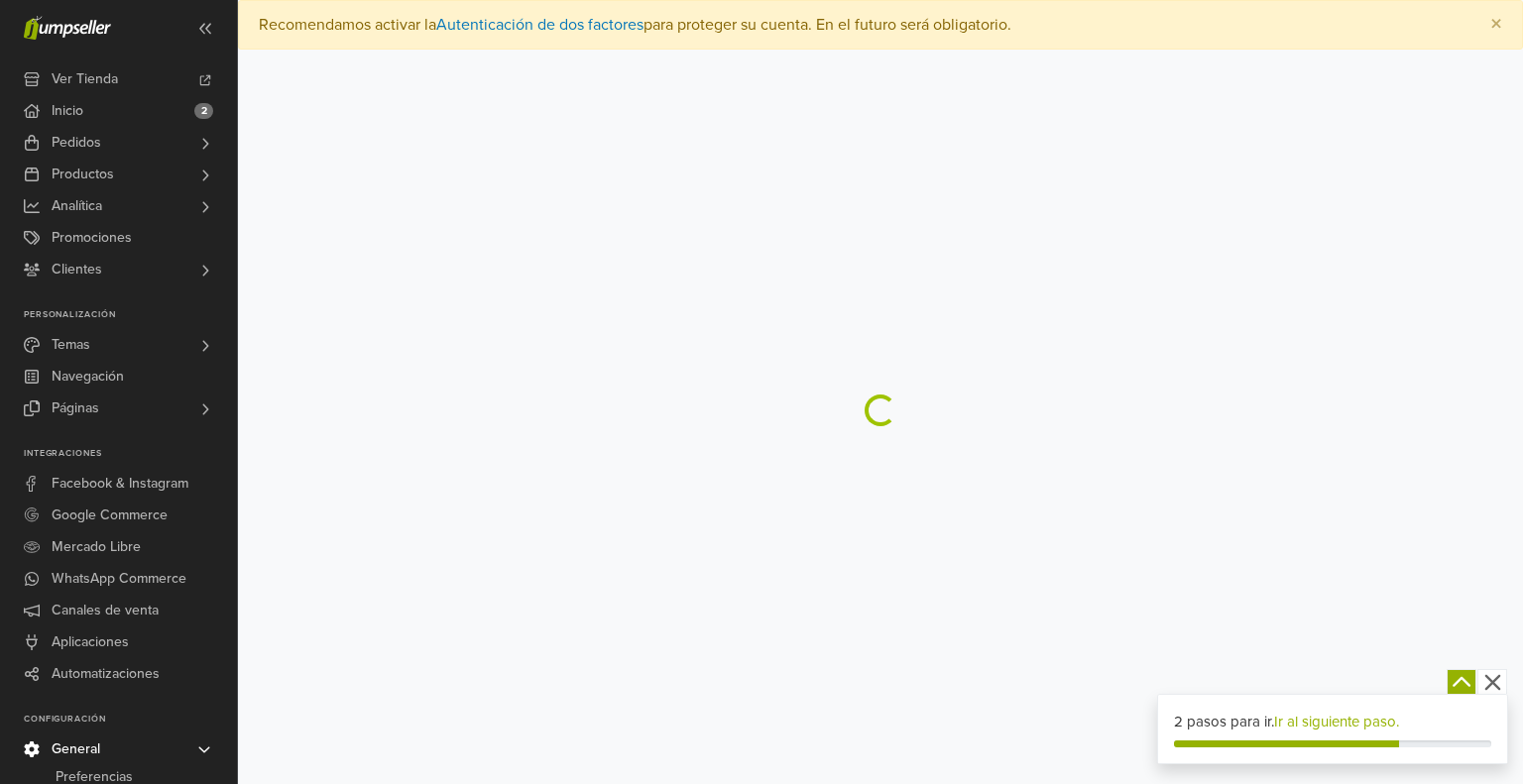 scroll, scrollTop: 0, scrollLeft: 0, axis: both 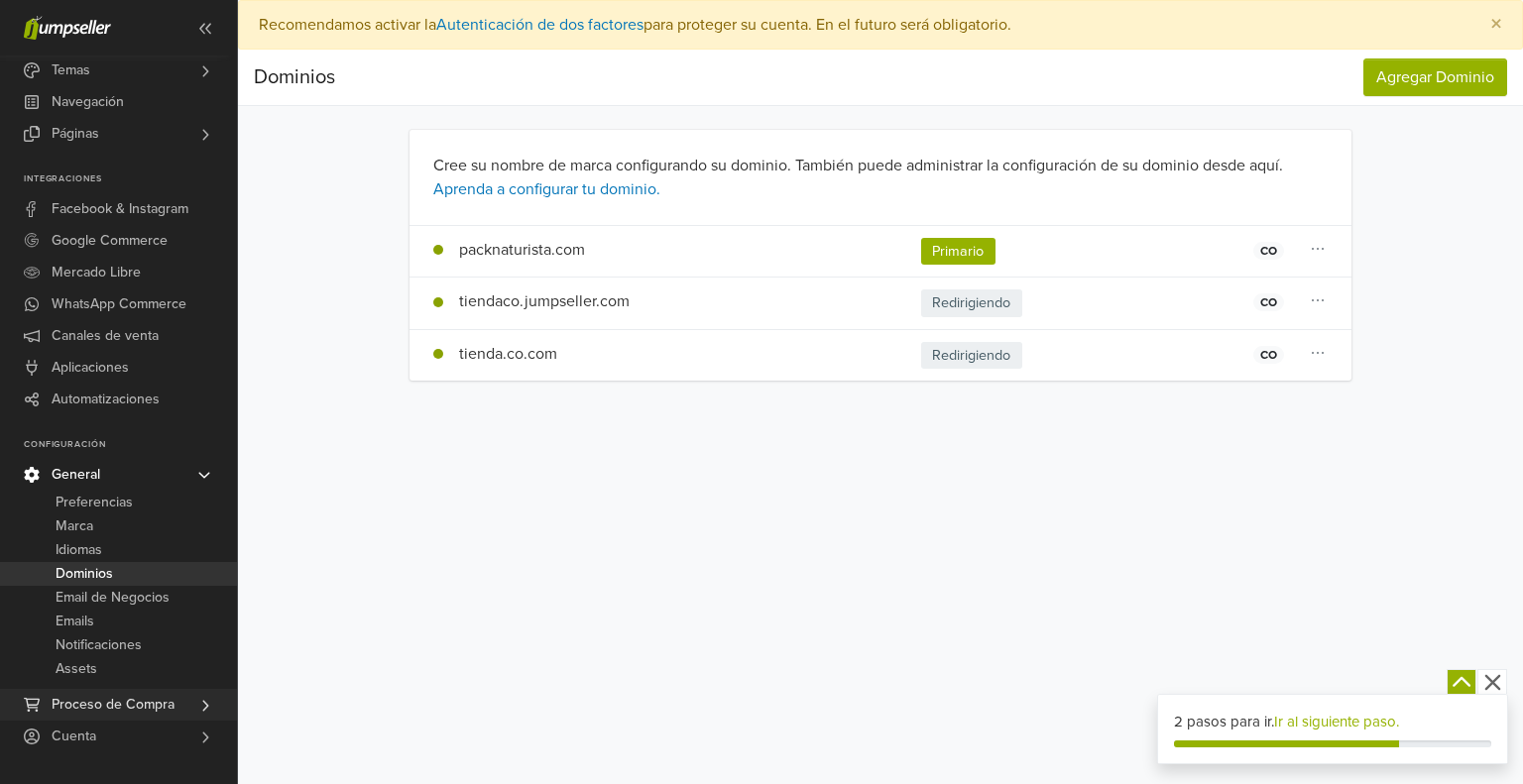 click on "Proceso de Compra" at bounding box center [113, 705] 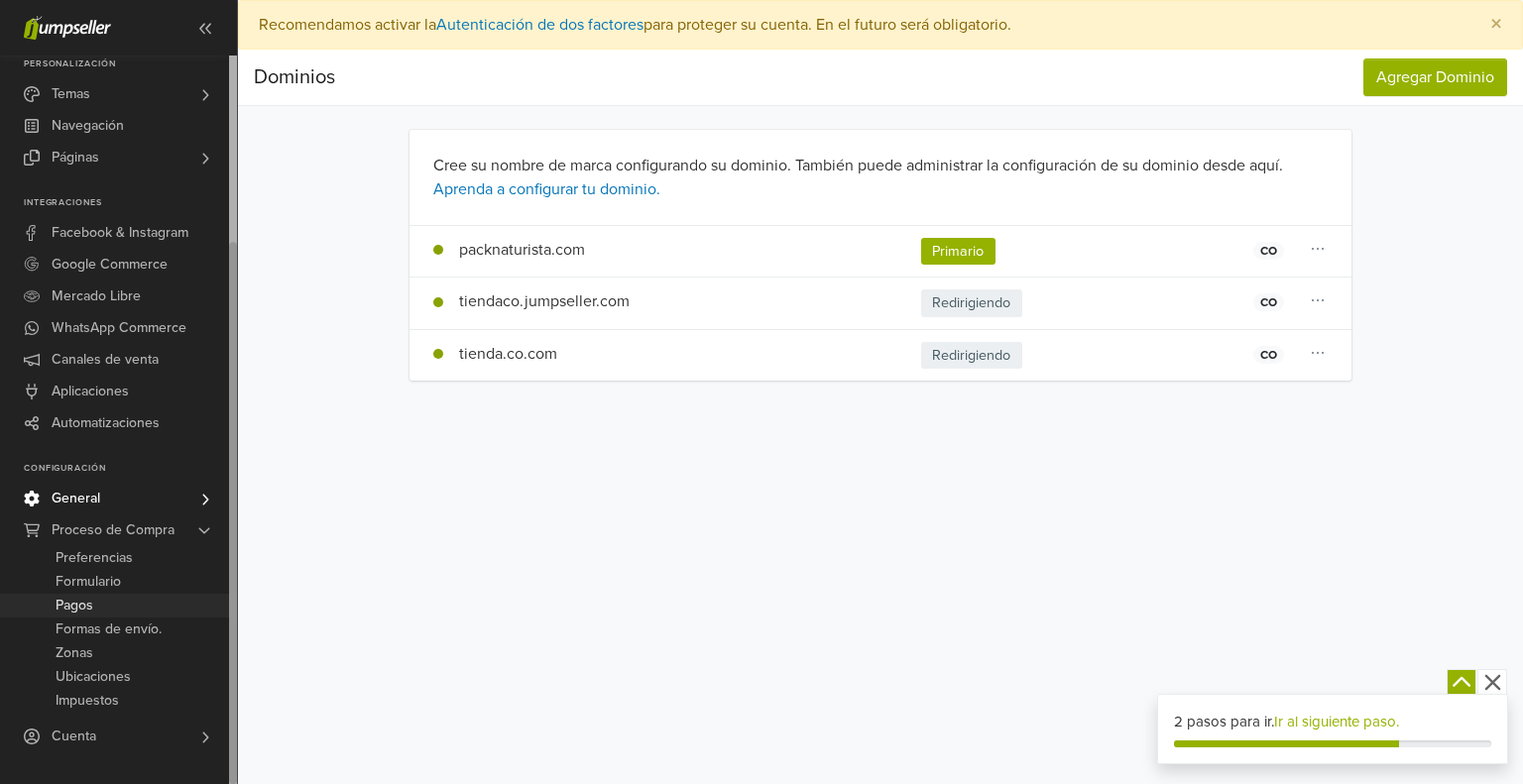 click on "Pagos" at bounding box center [74, 606] 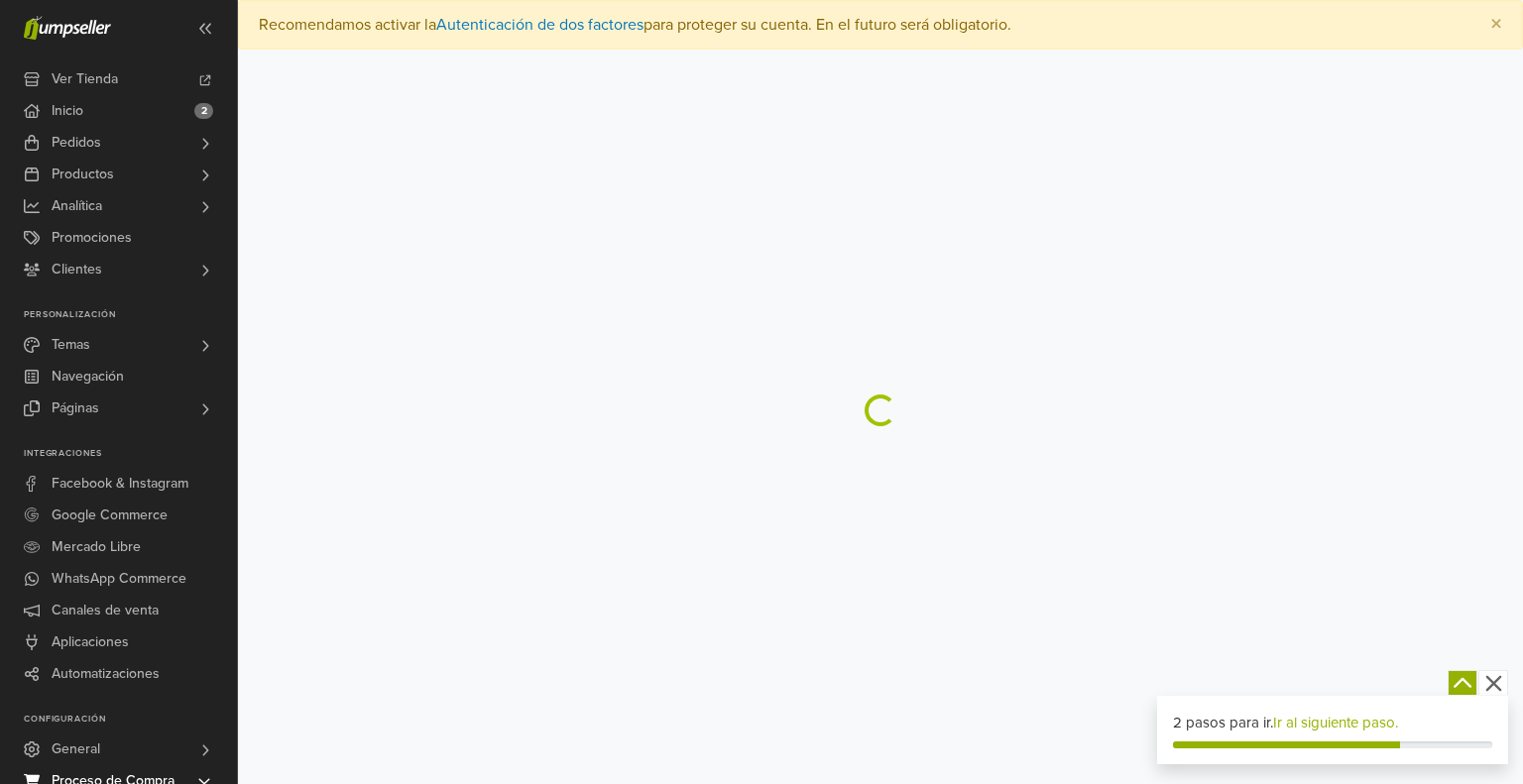 scroll, scrollTop: 0, scrollLeft: 0, axis: both 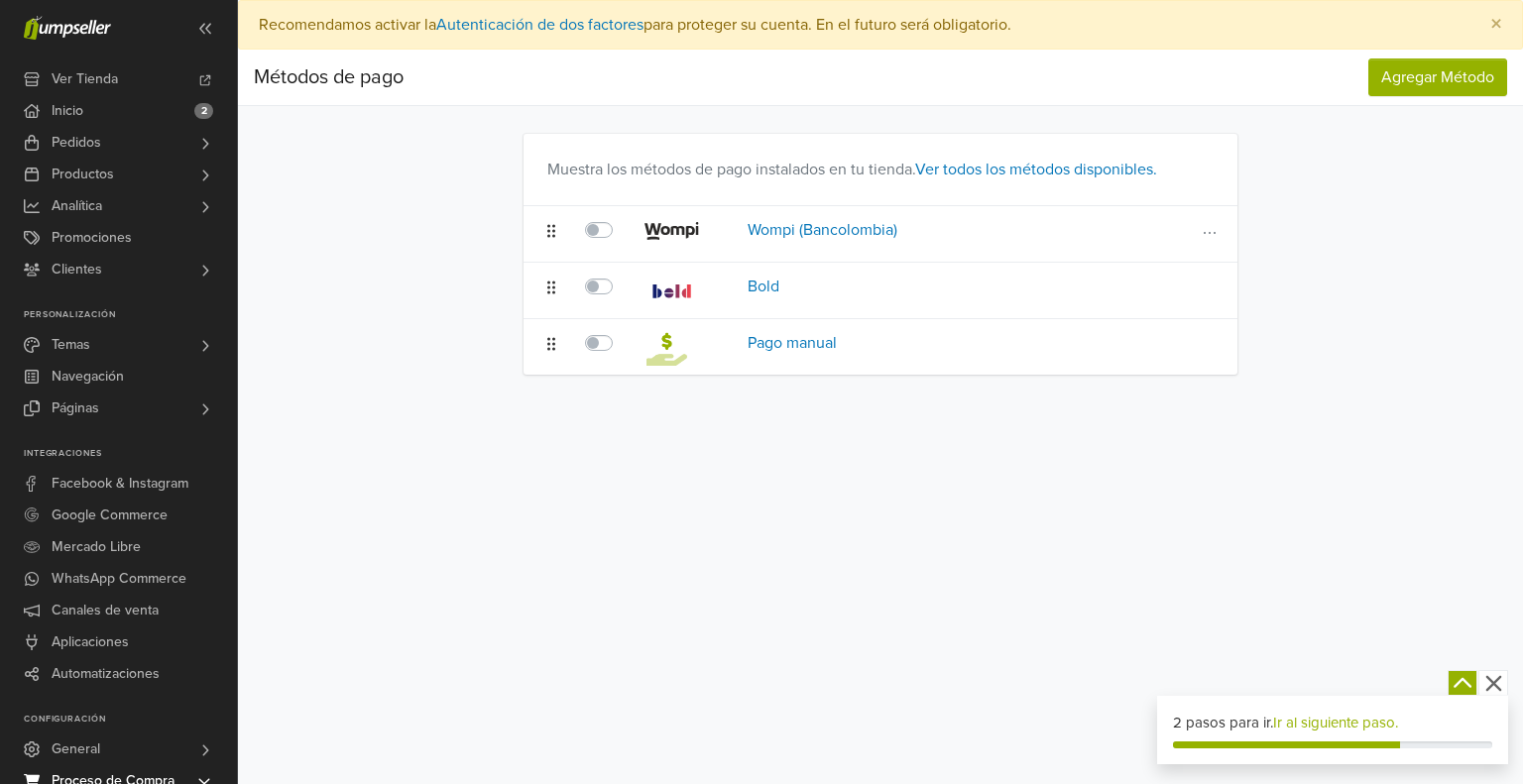 click at bounding box center [671, 231] 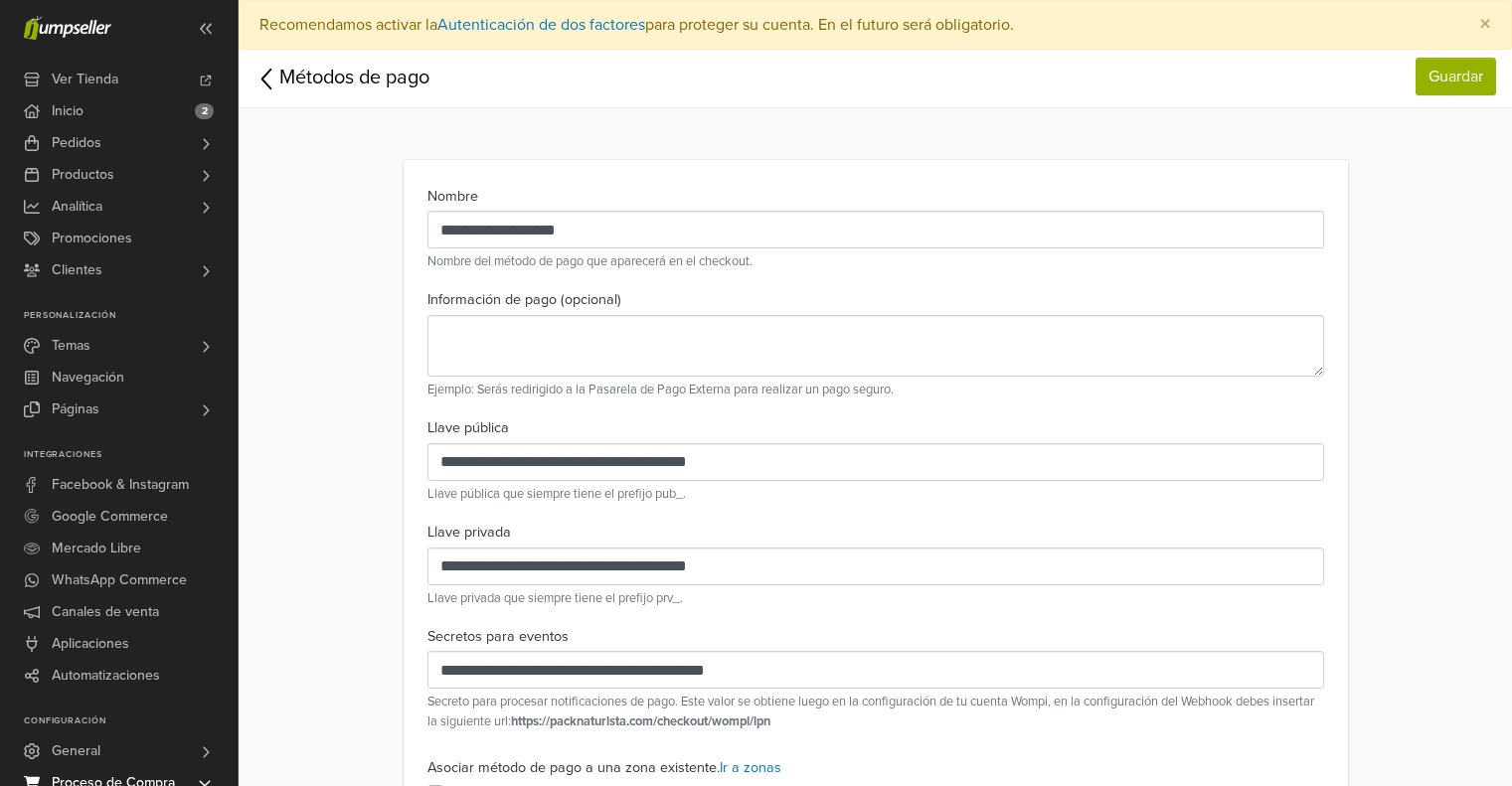scroll, scrollTop: 0, scrollLeft: 0, axis: both 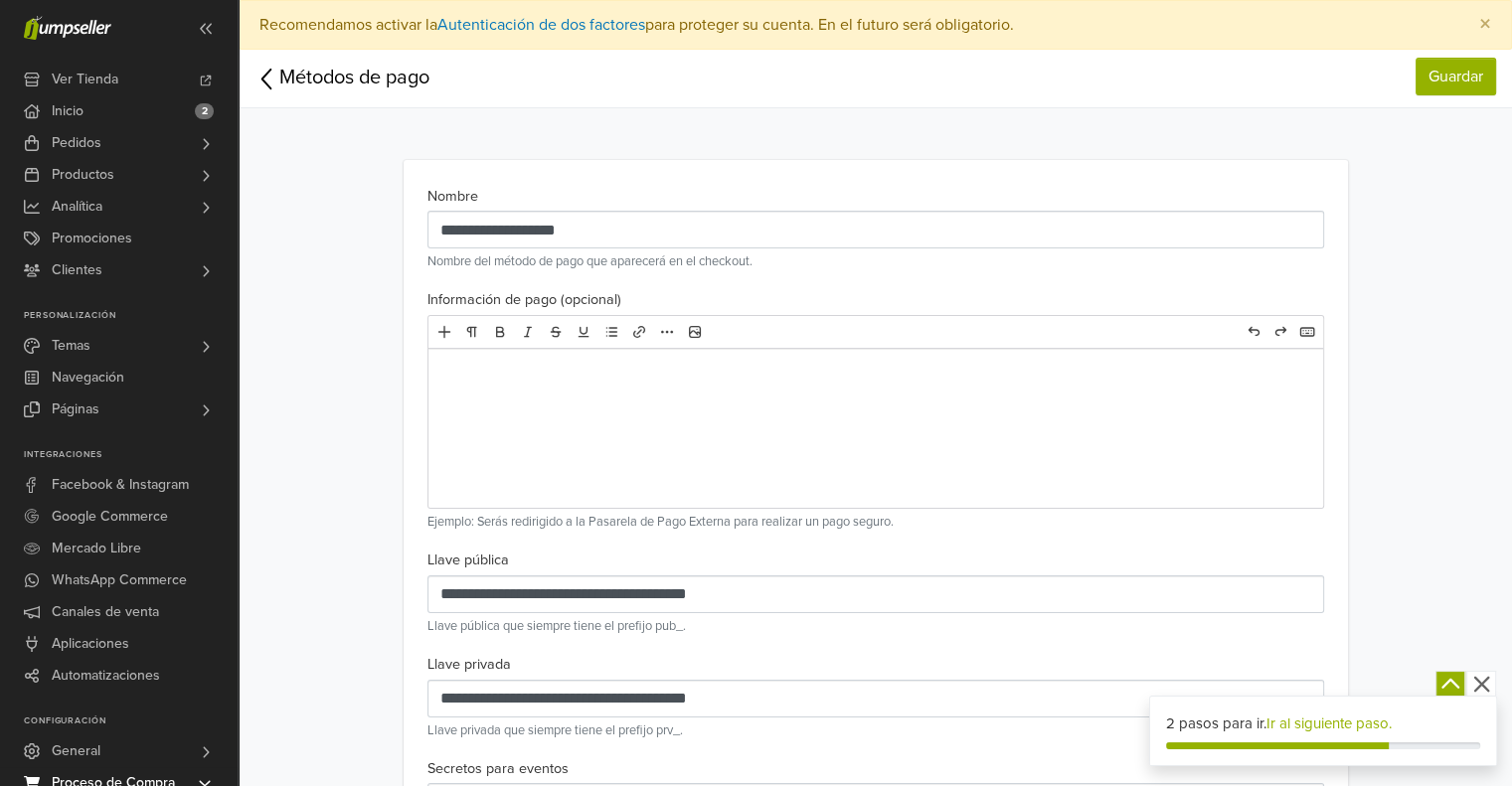 click 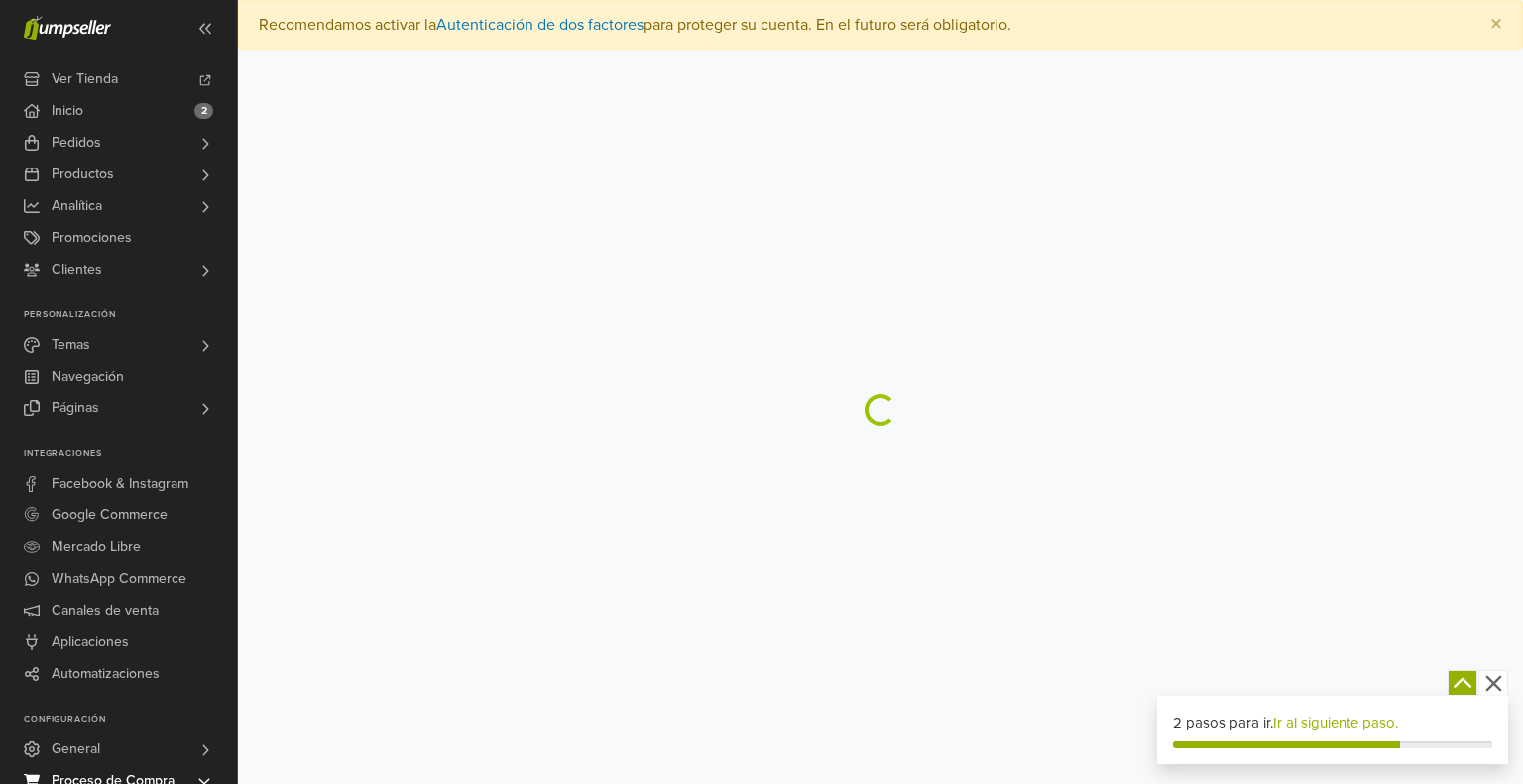 scroll, scrollTop: 0, scrollLeft: 0, axis: both 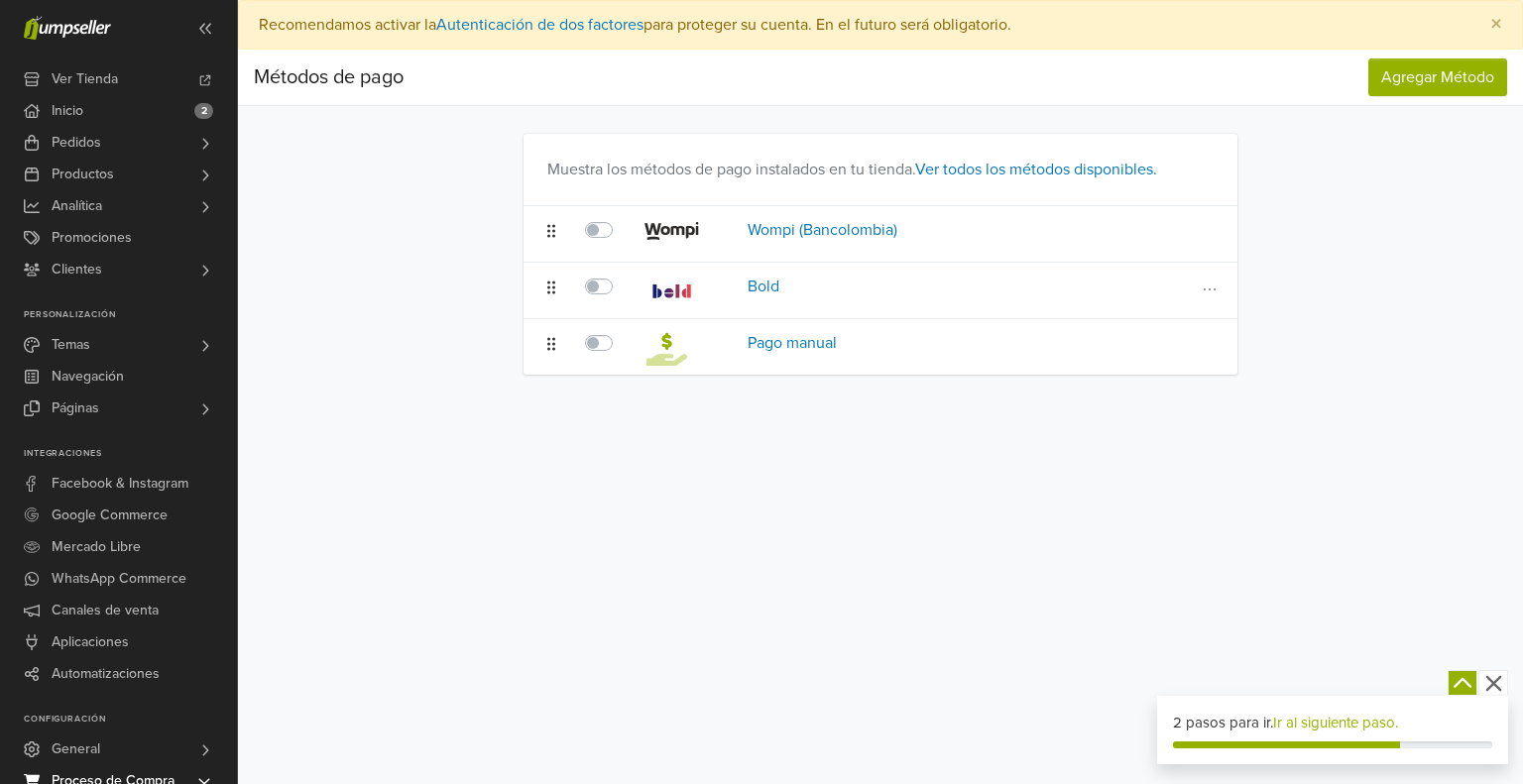click at bounding box center (671, 290) 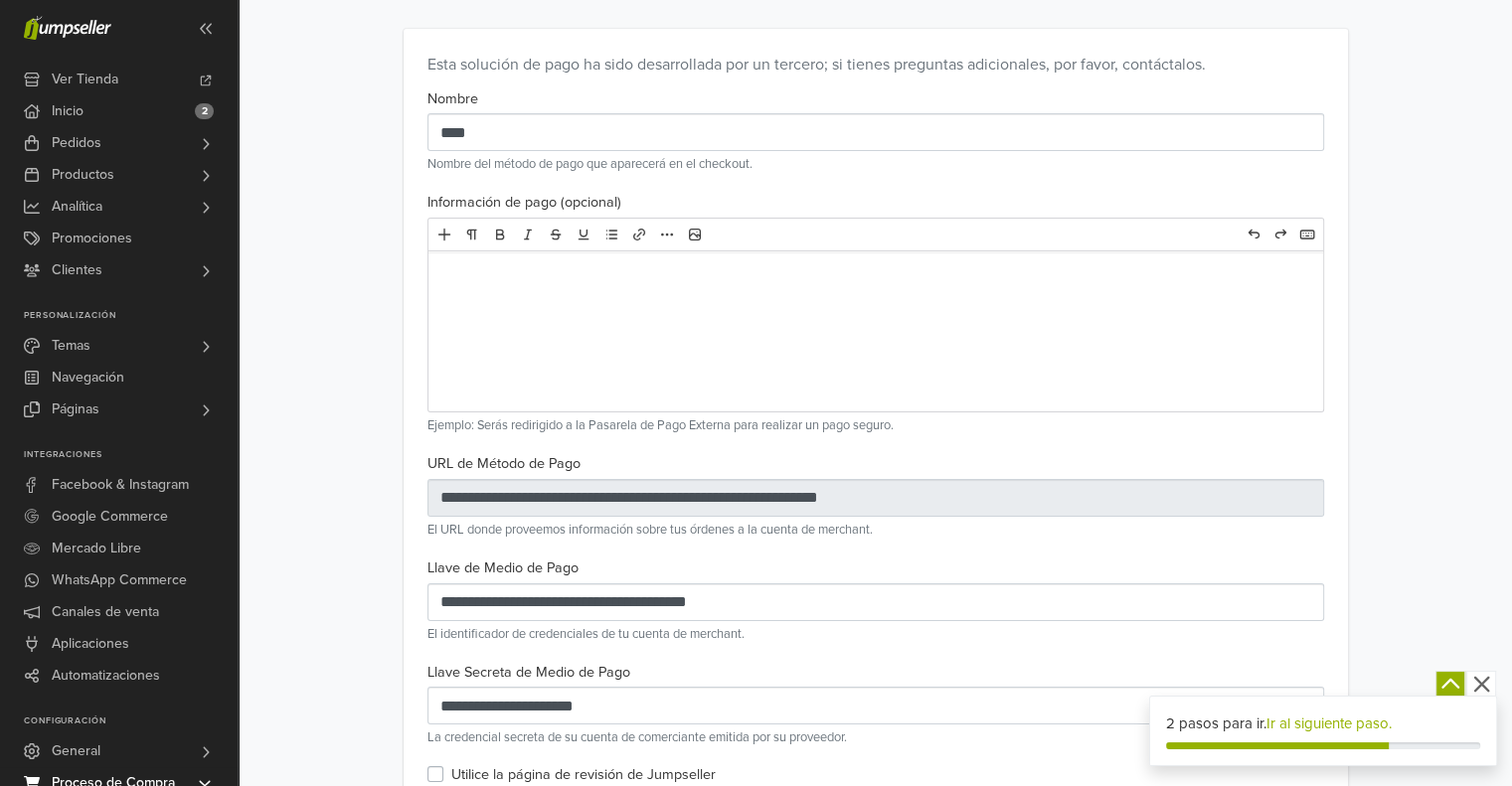 scroll, scrollTop: 294, scrollLeft: 0, axis: vertical 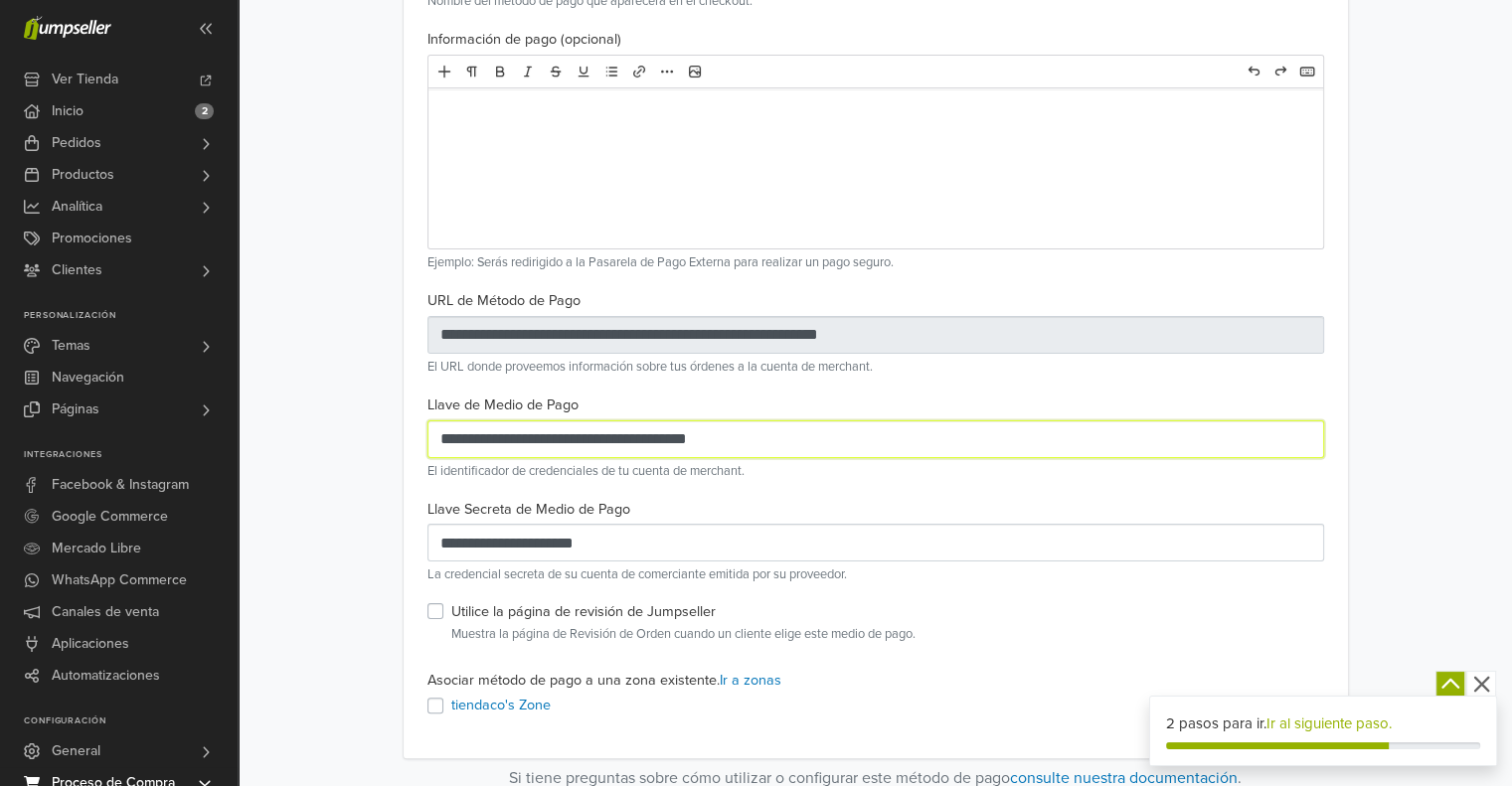 click on "**********" at bounding box center [876, 439] 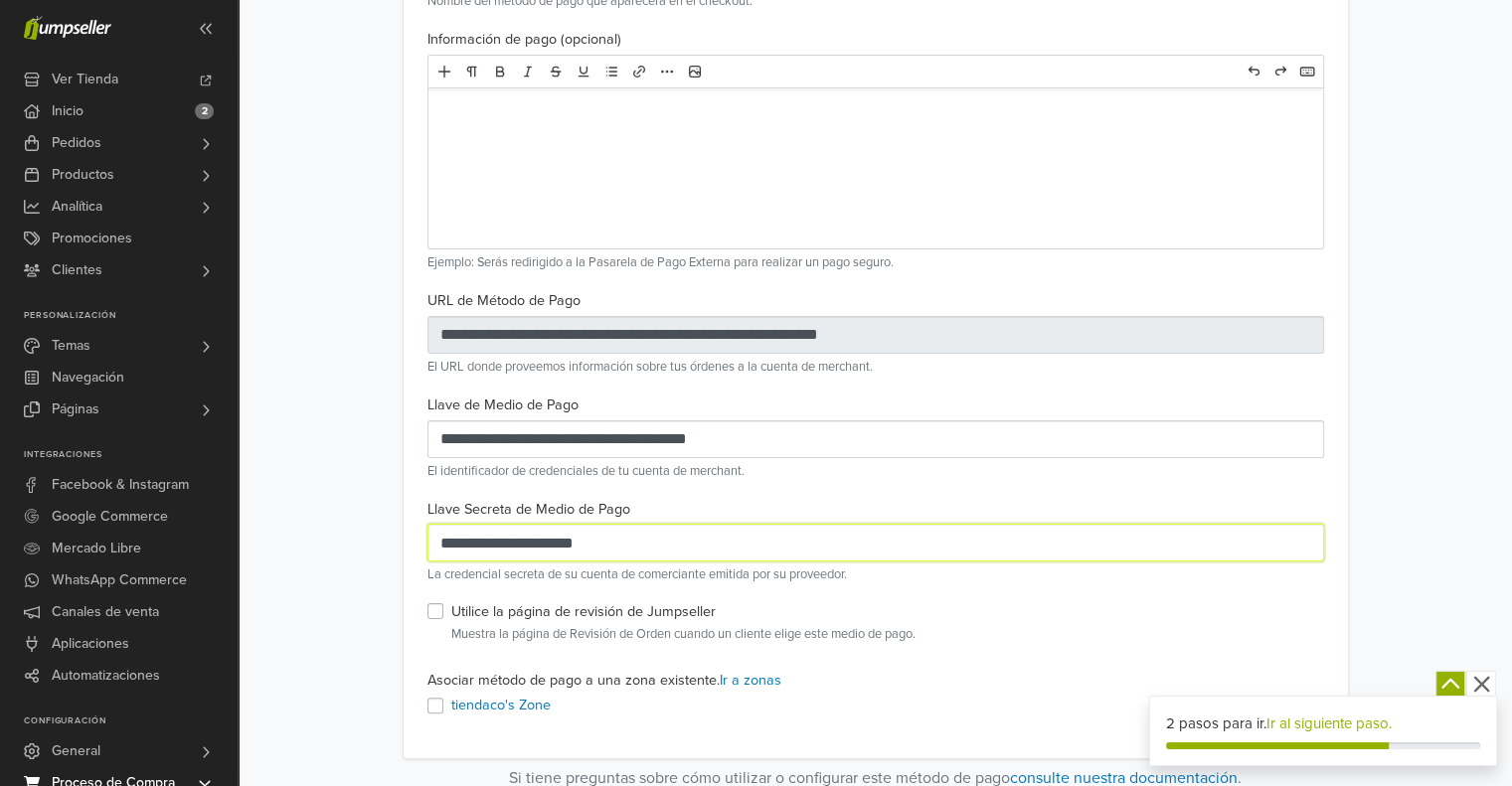 click on "**********" at bounding box center [876, 543] 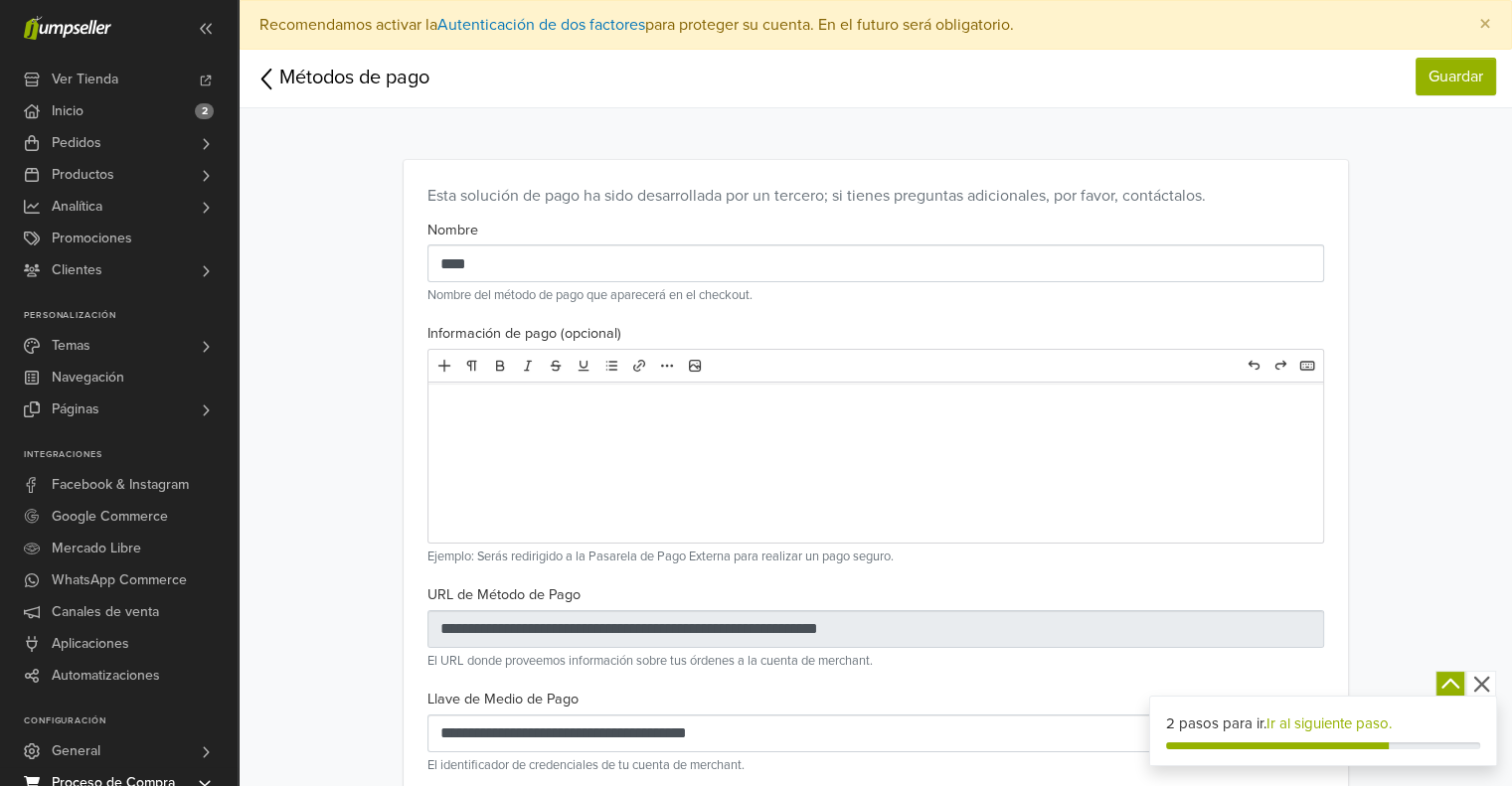 click 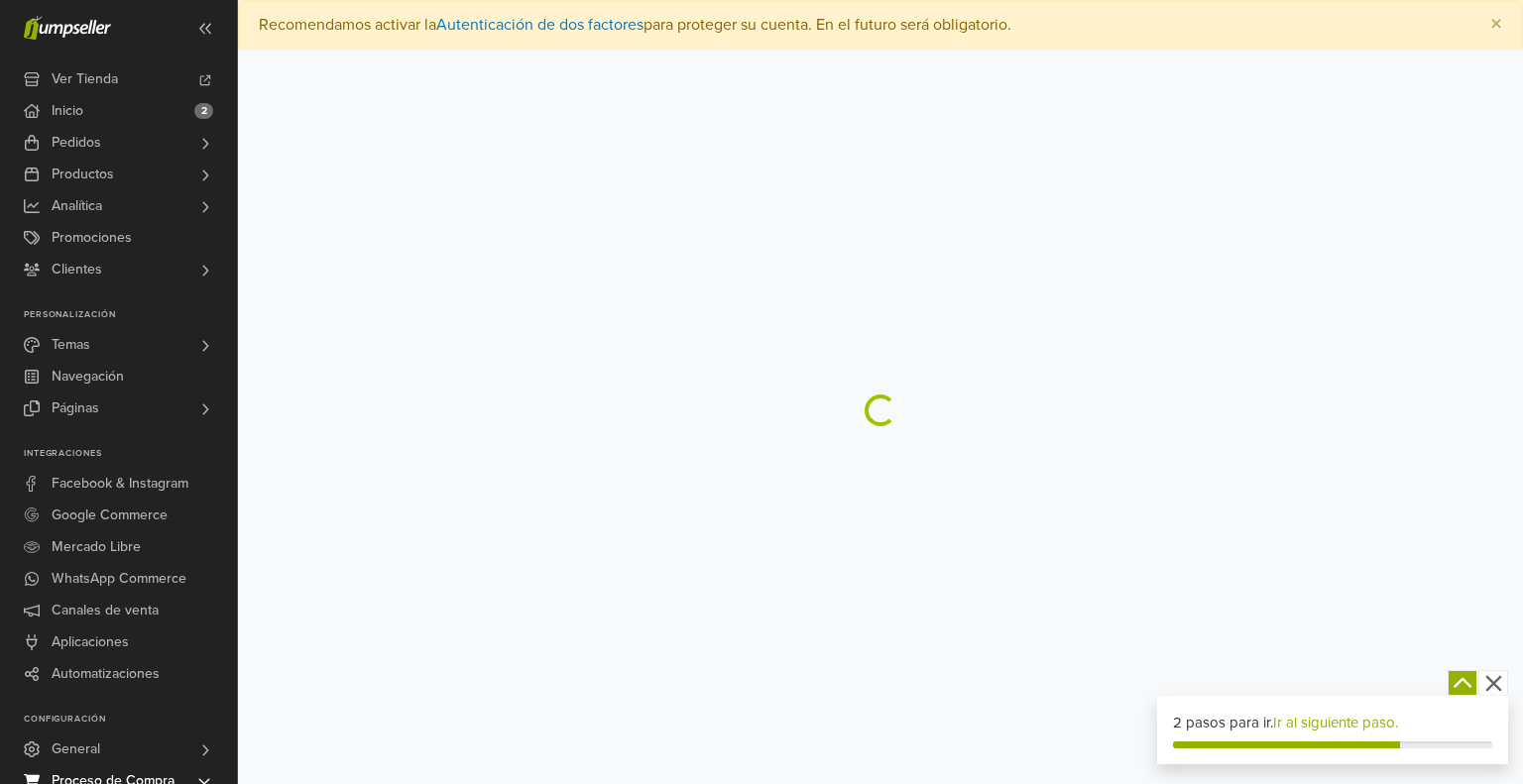 scroll, scrollTop: 0, scrollLeft: 0, axis: both 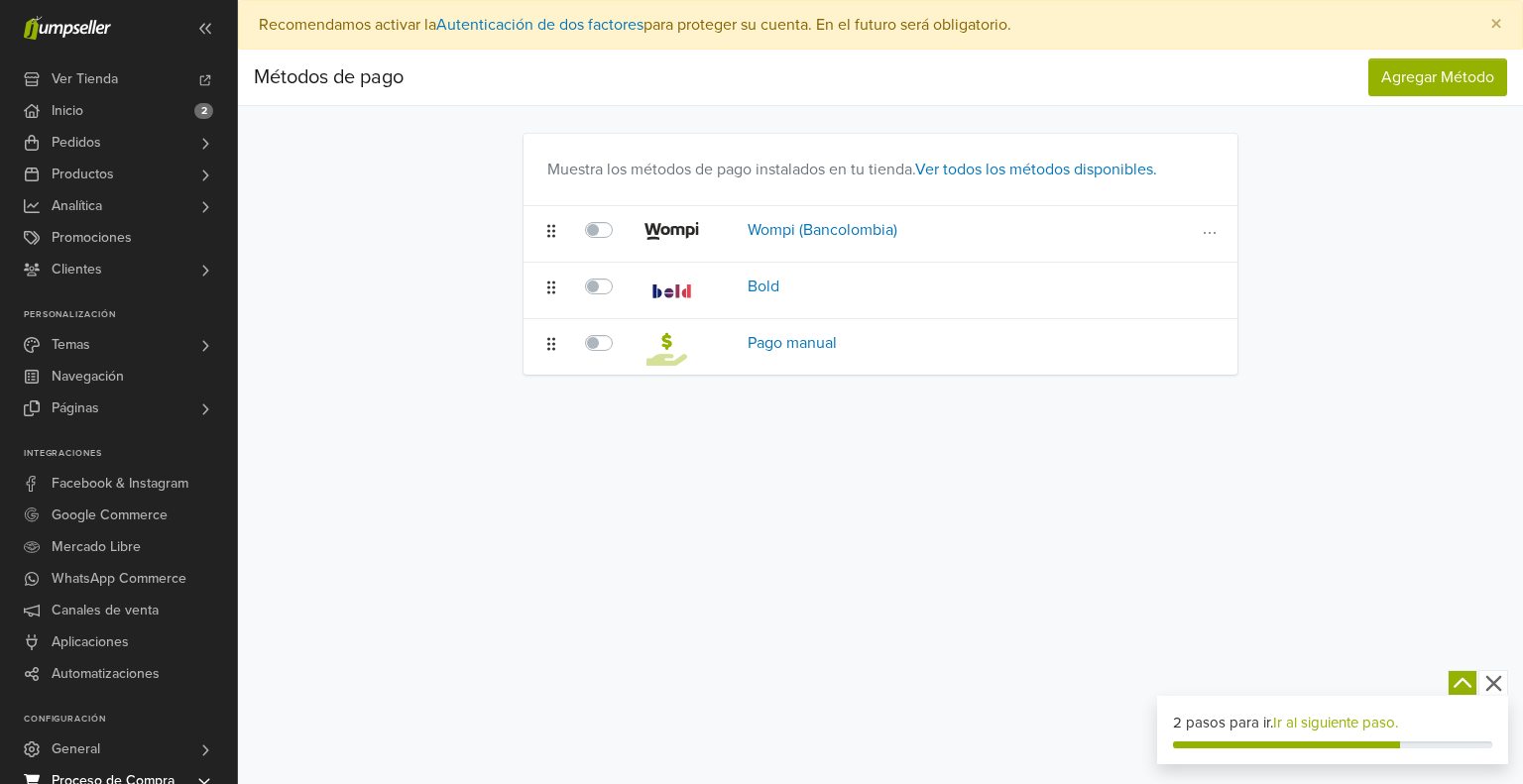 click at bounding box center [671, 231] 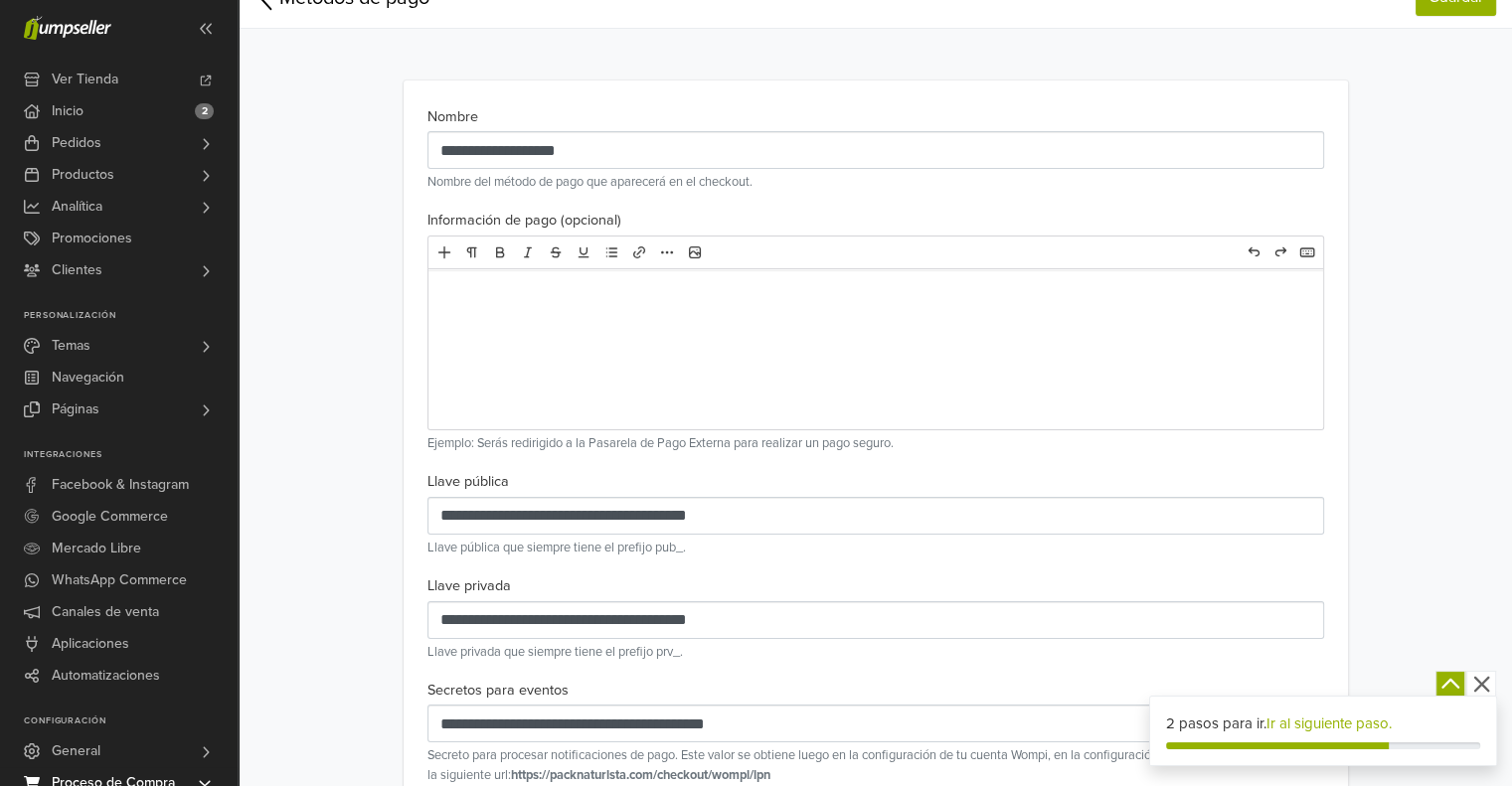 scroll, scrollTop: 199, scrollLeft: 0, axis: vertical 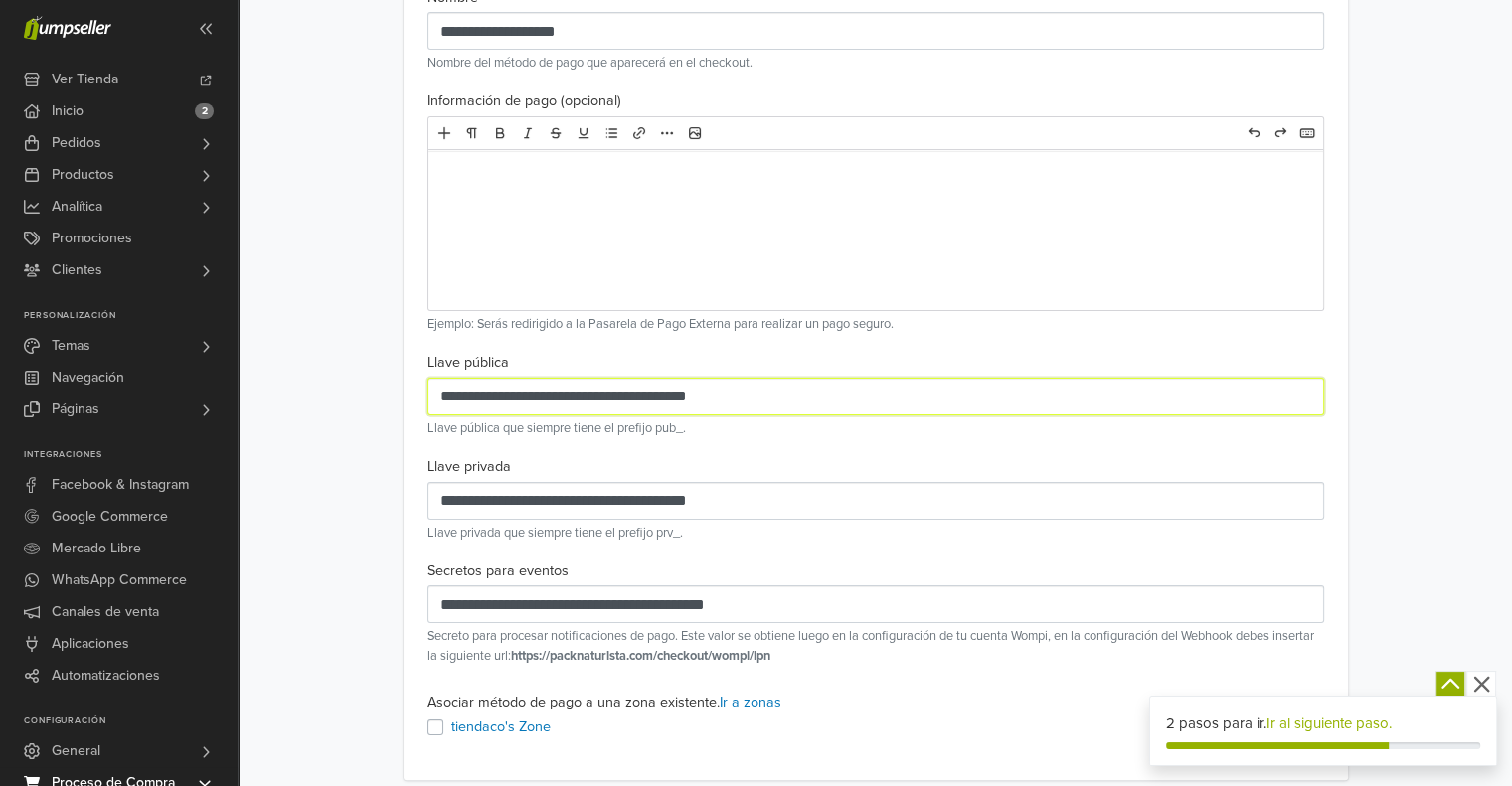 click on "**********" at bounding box center [876, 396] 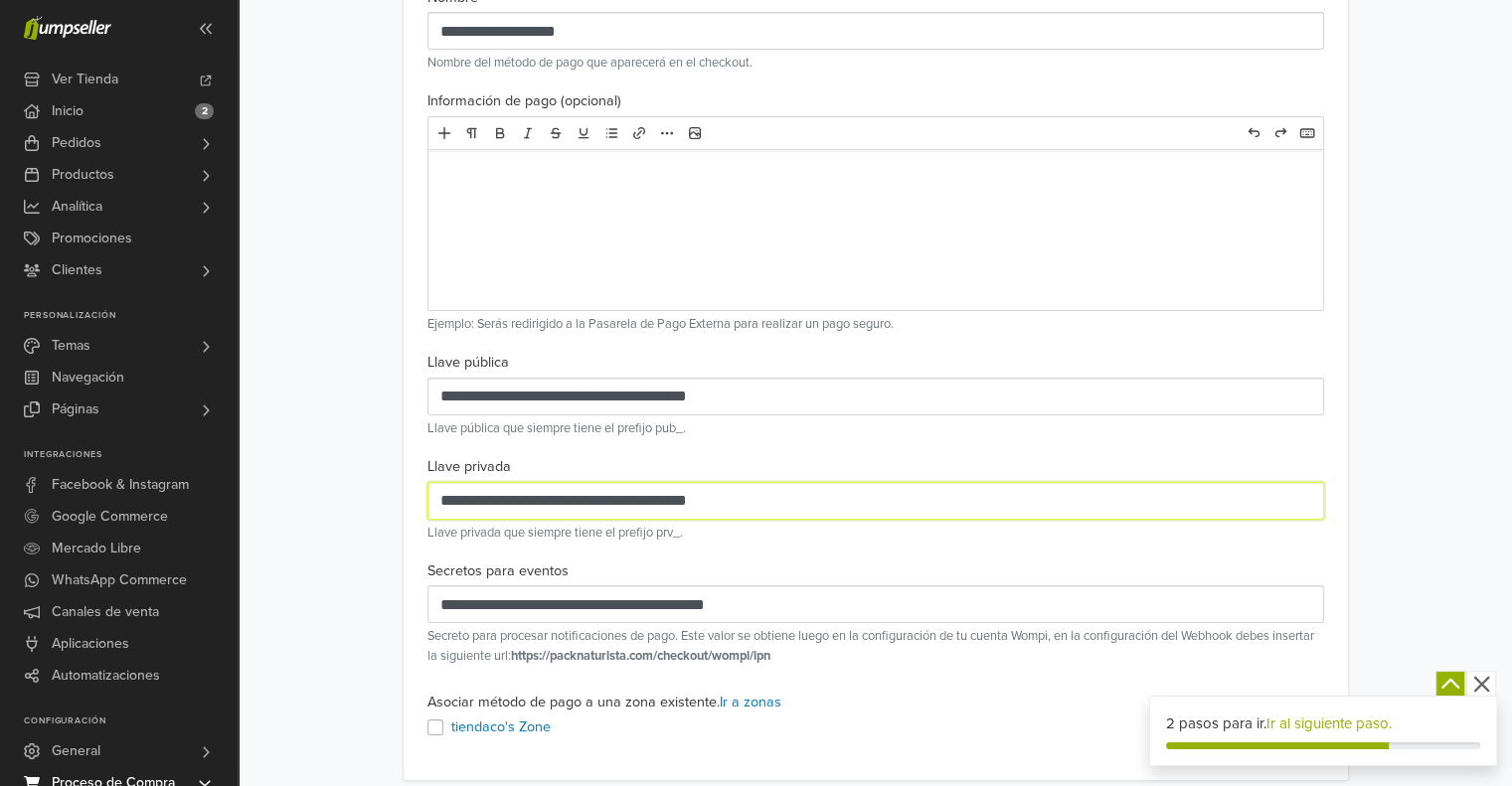 click on "**********" at bounding box center [876, 501] 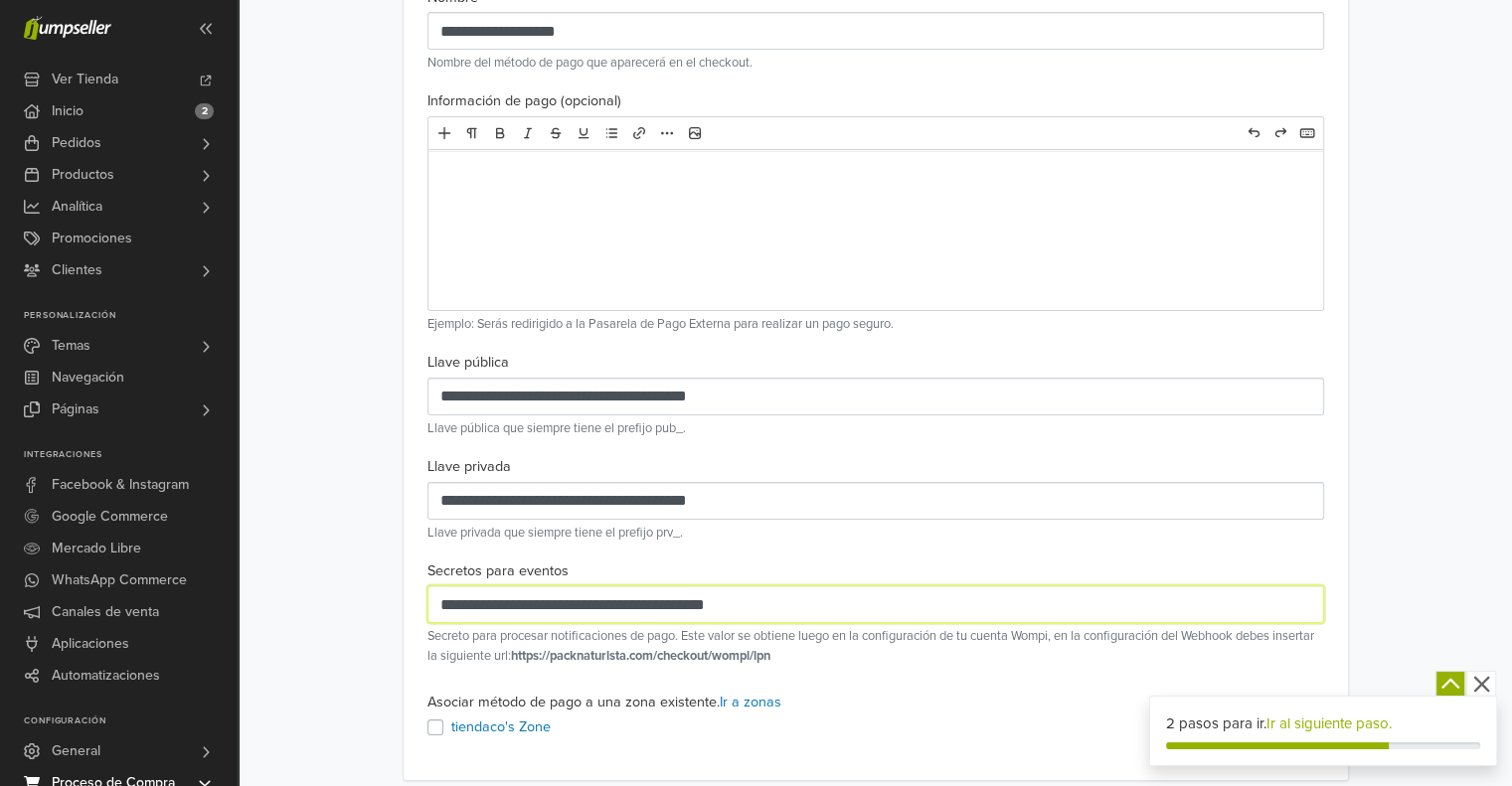 click on "**********" at bounding box center [876, 604] 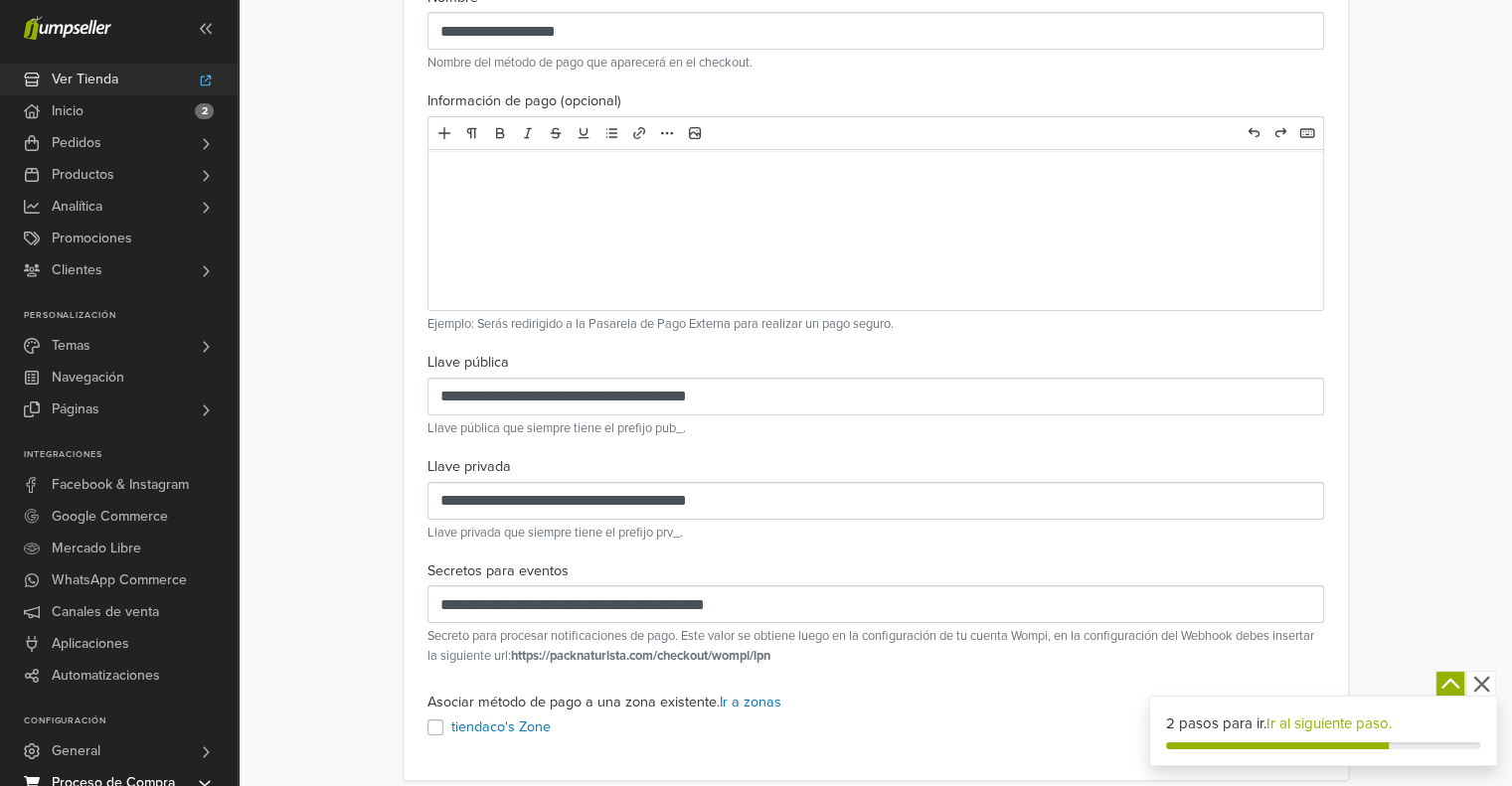 click on "Ver Tienda" at bounding box center (84, 79) 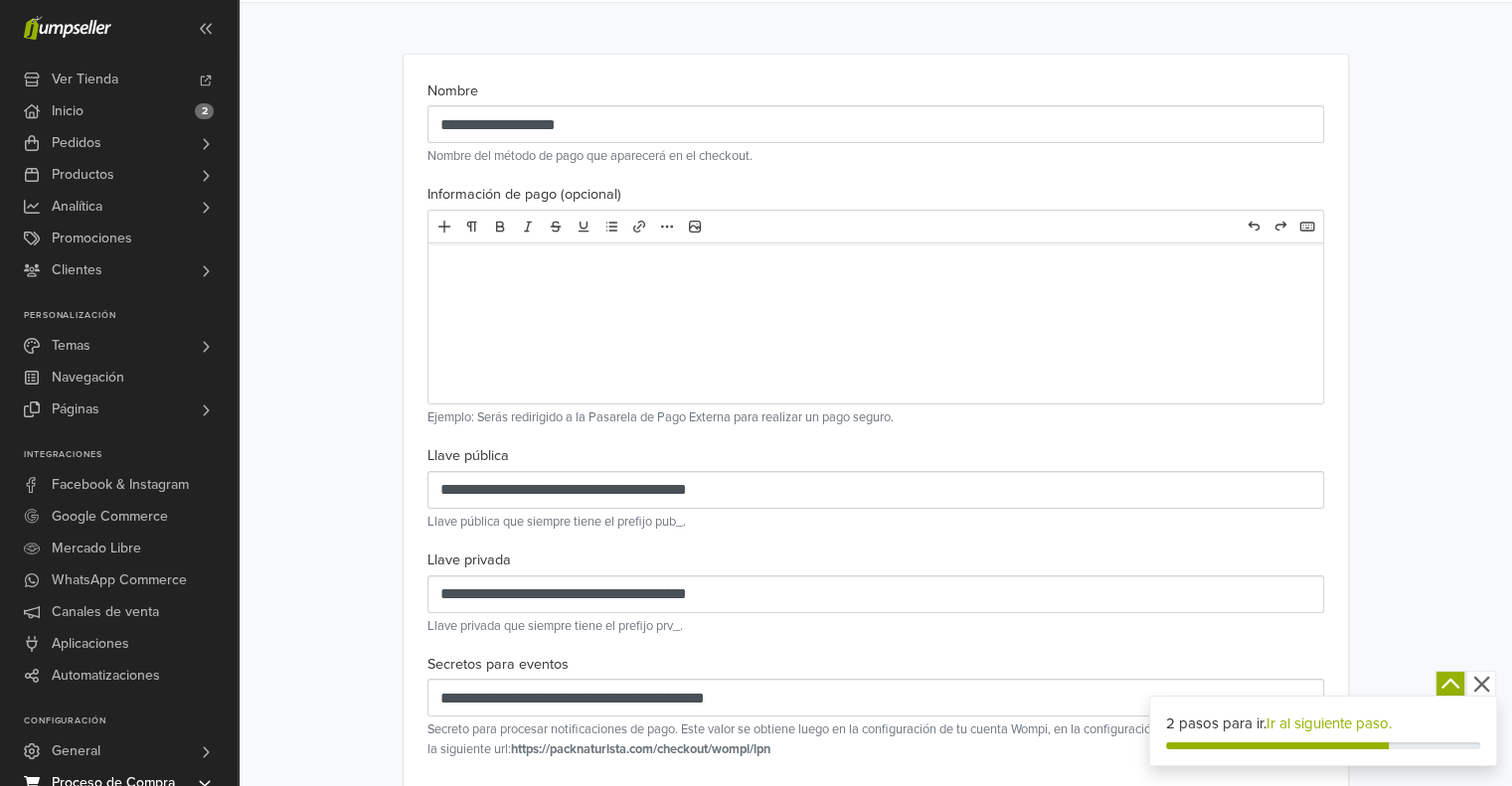 scroll, scrollTop: 0, scrollLeft: 0, axis: both 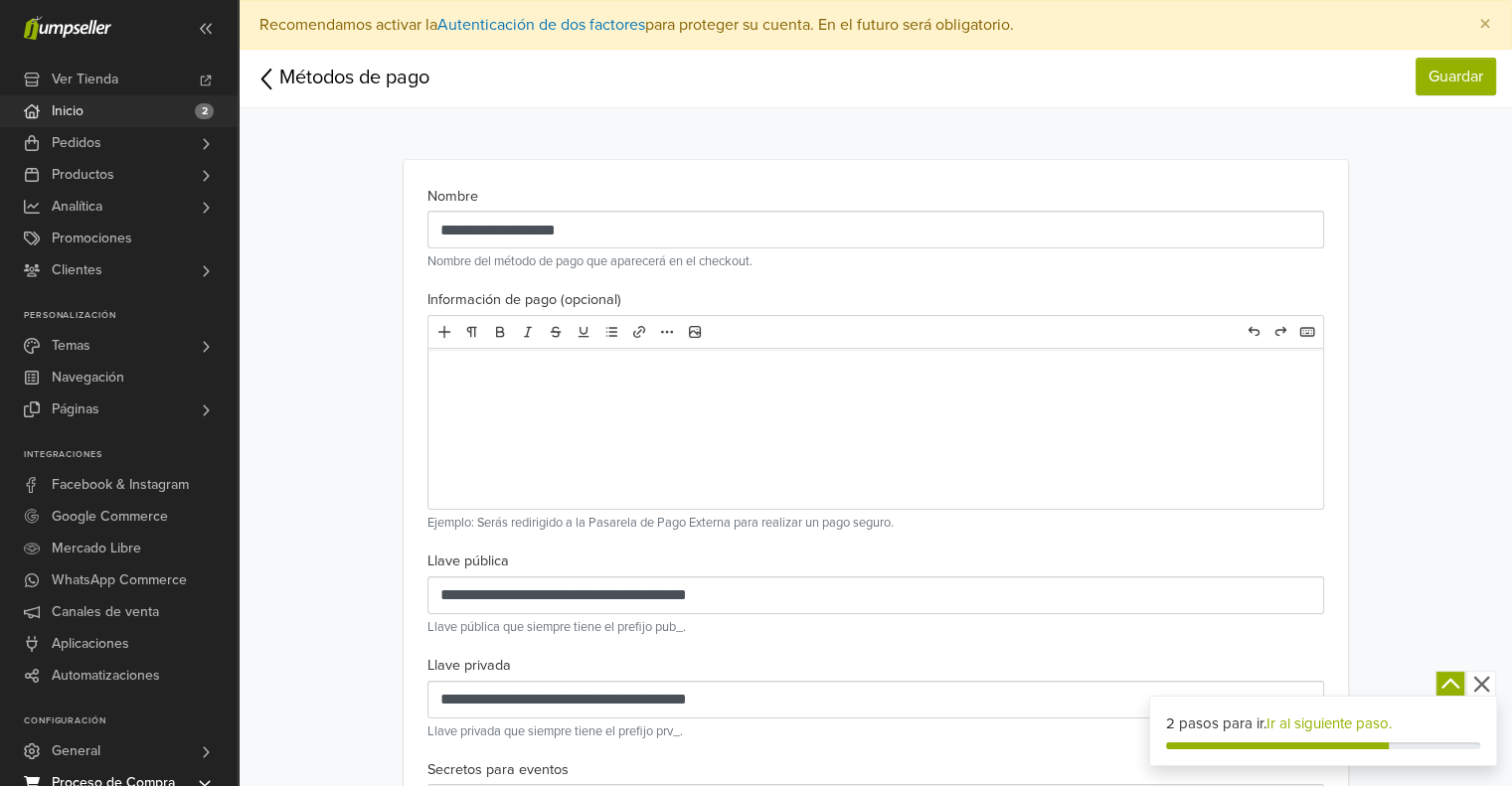 click on "Inicio" at bounding box center (68, 111) 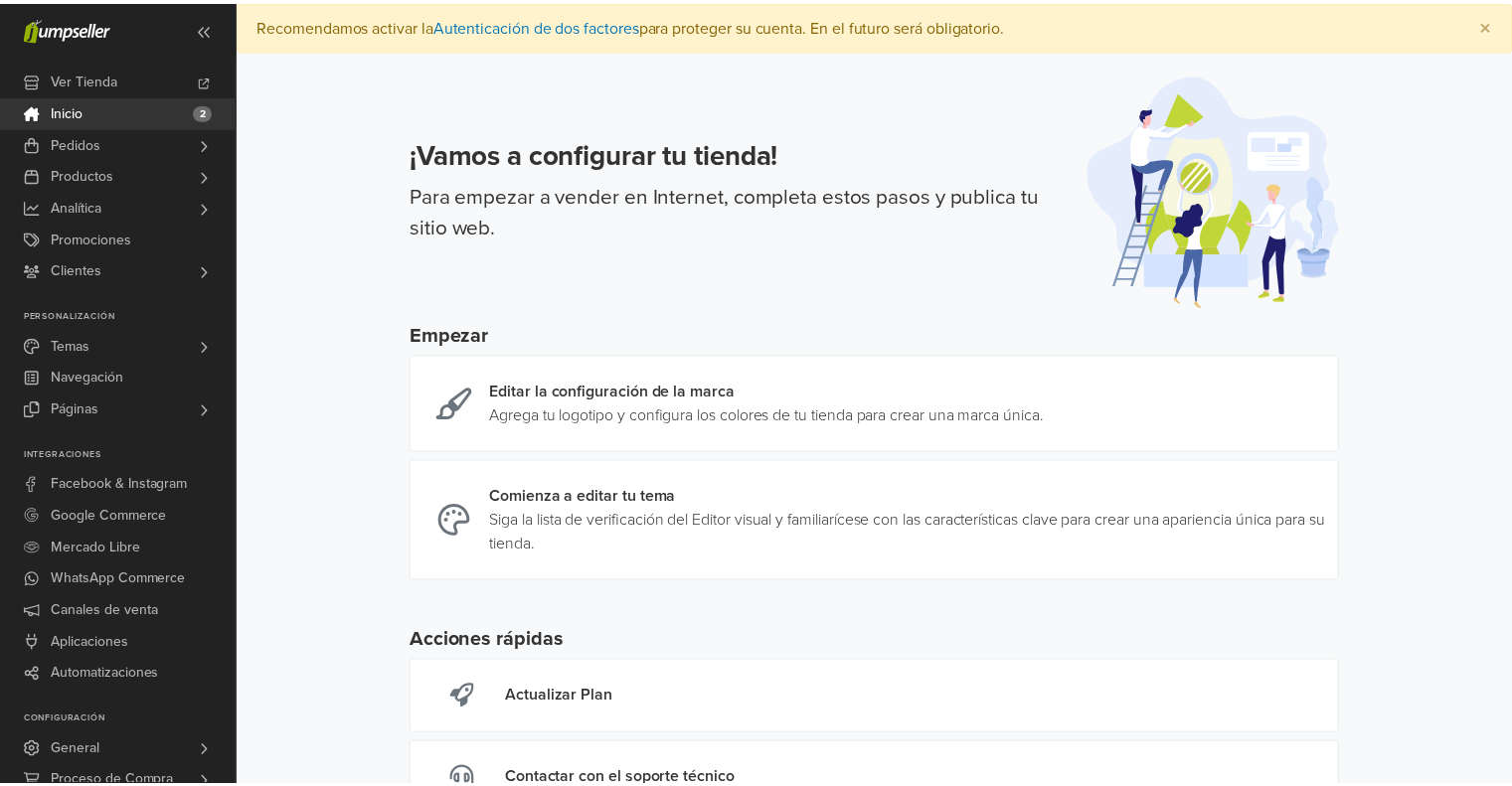scroll, scrollTop: 0, scrollLeft: 0, axis: both 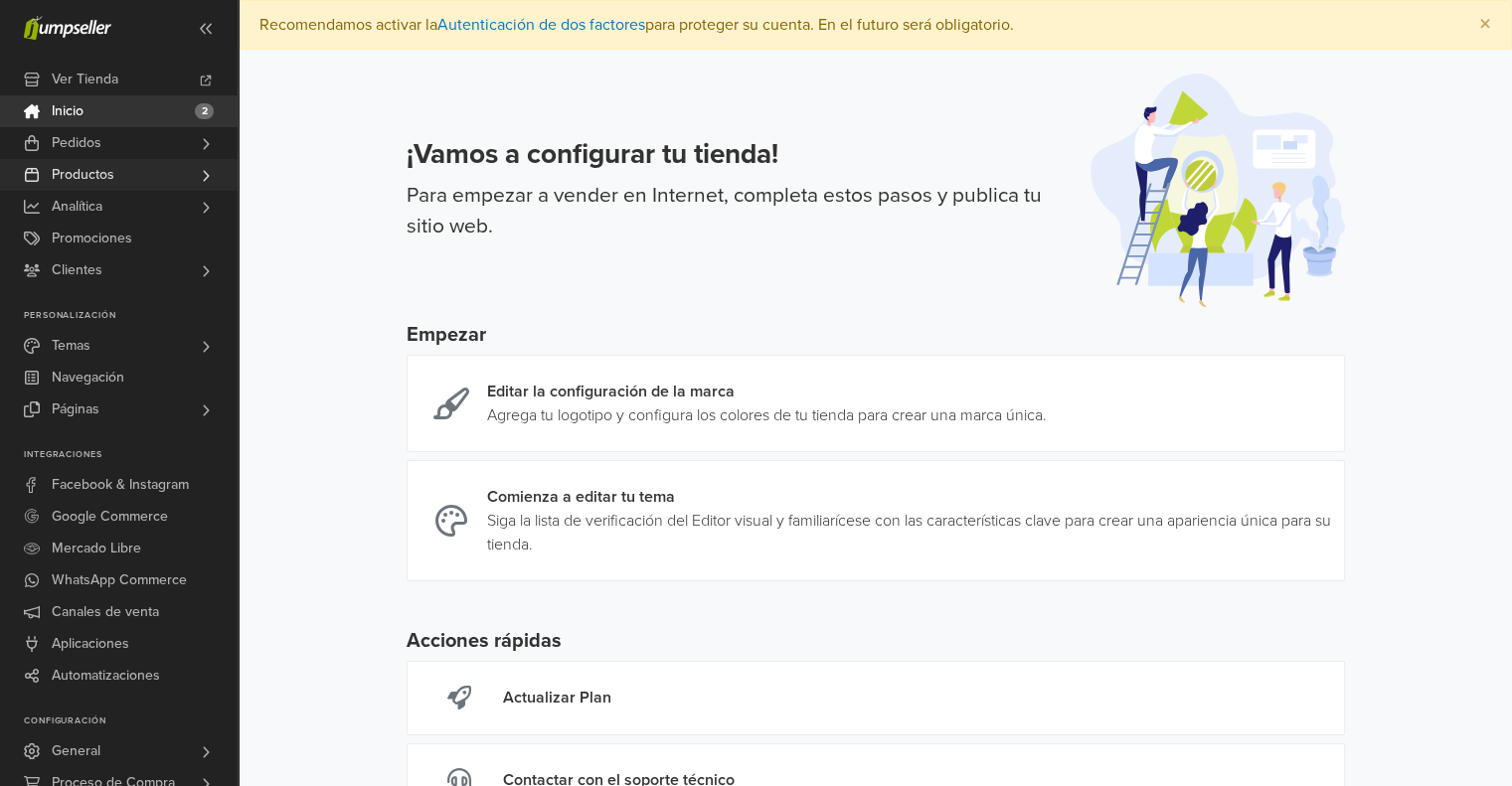 click on "Productos" at bounding box center (83, 175) 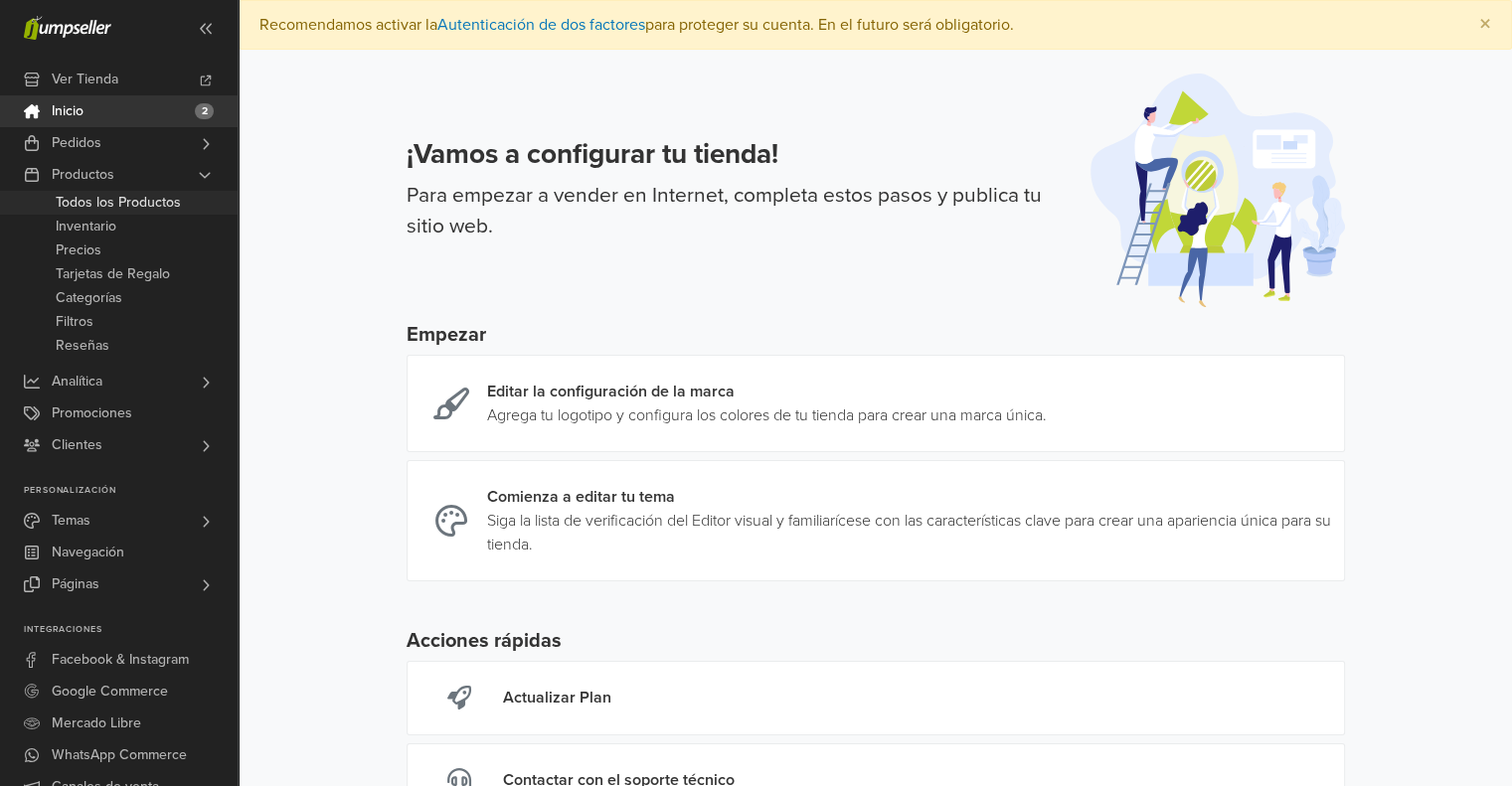 click on "Todos los Productos" at bounding box center (118, 203) 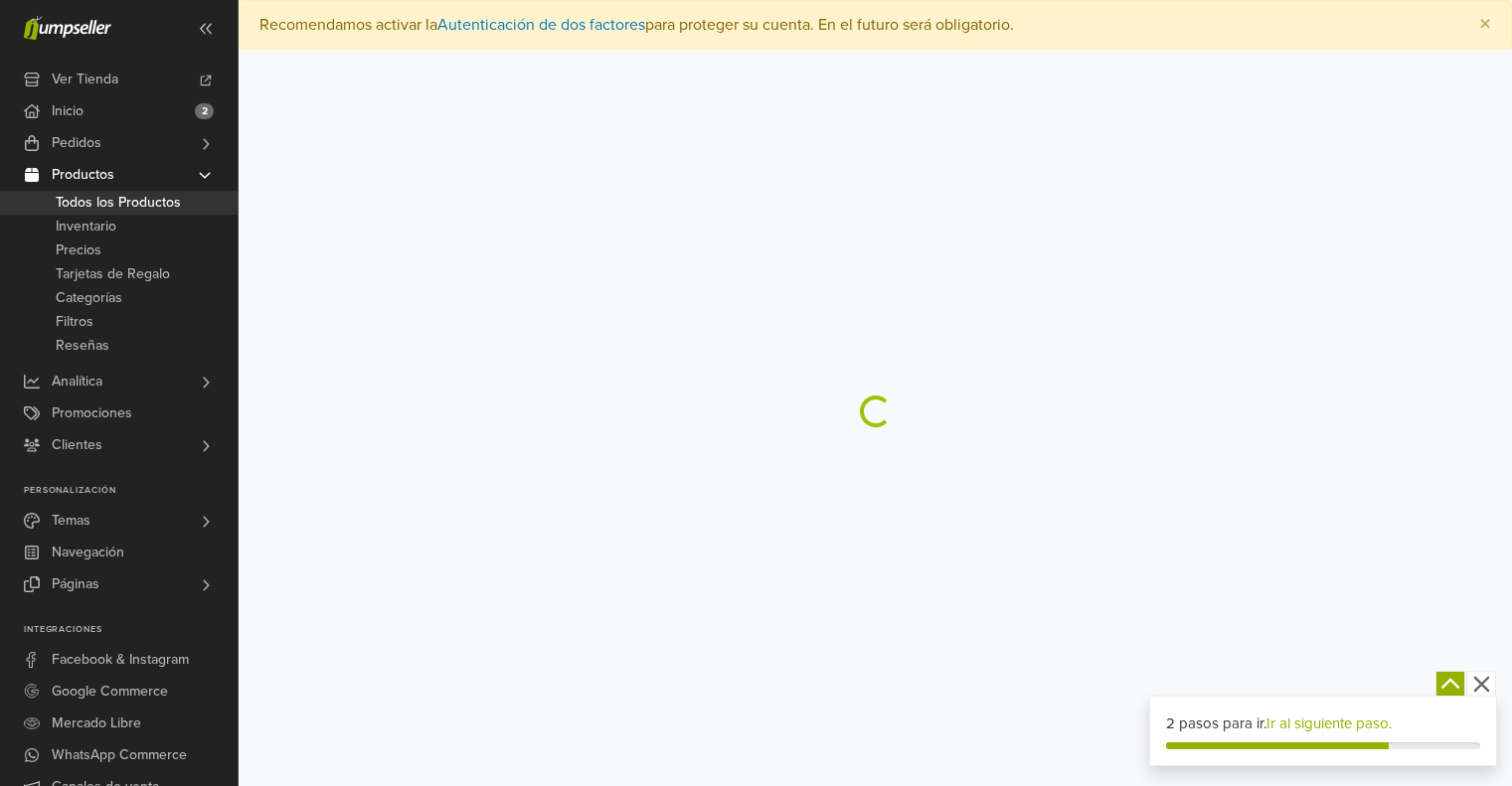 scroll, scrollTop: 0, scrollLeft: 0, axis: both 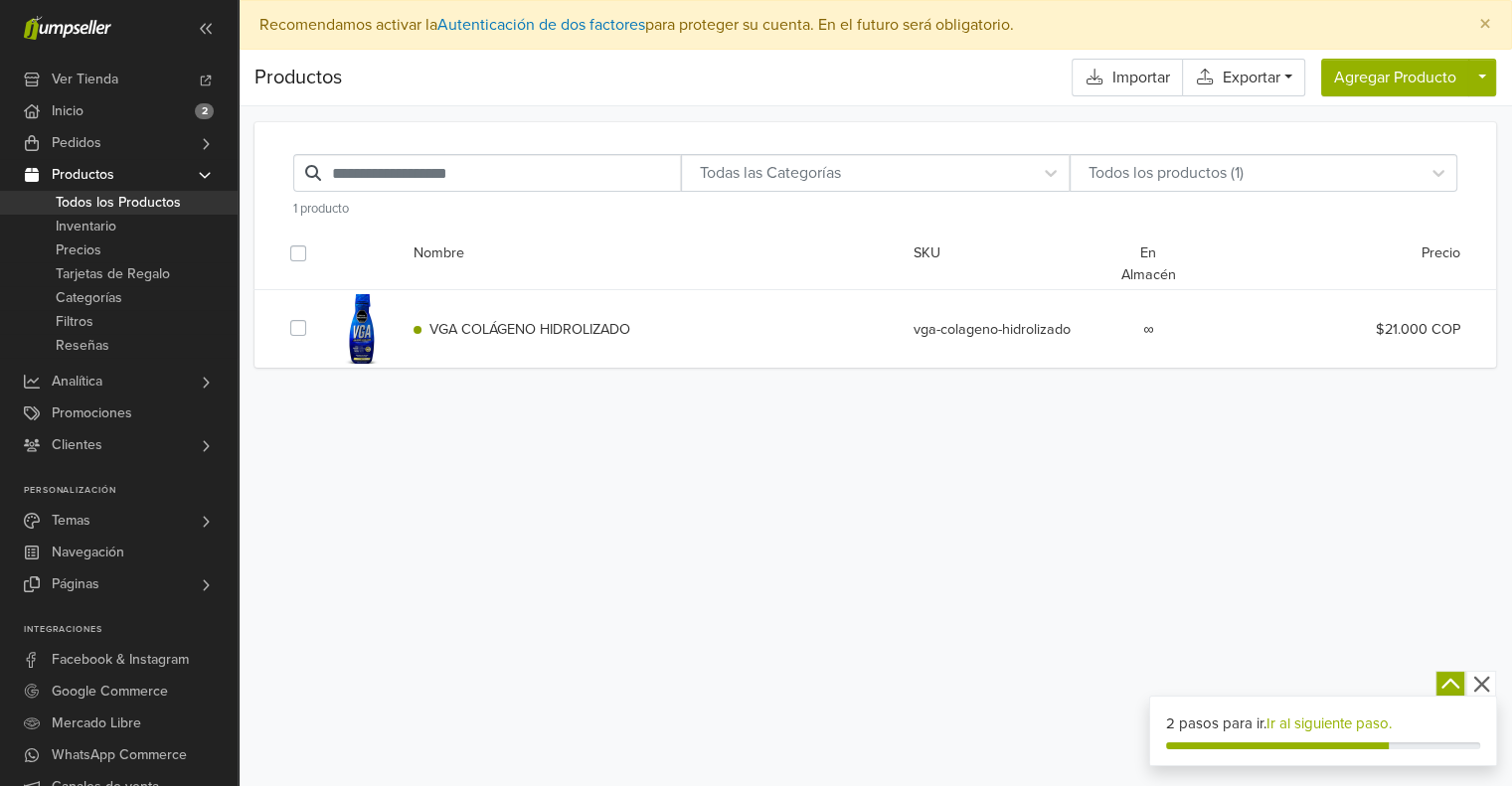 click on "VGA COLÁGENO HIDROLIZADO" at bounding box center (530, 329) 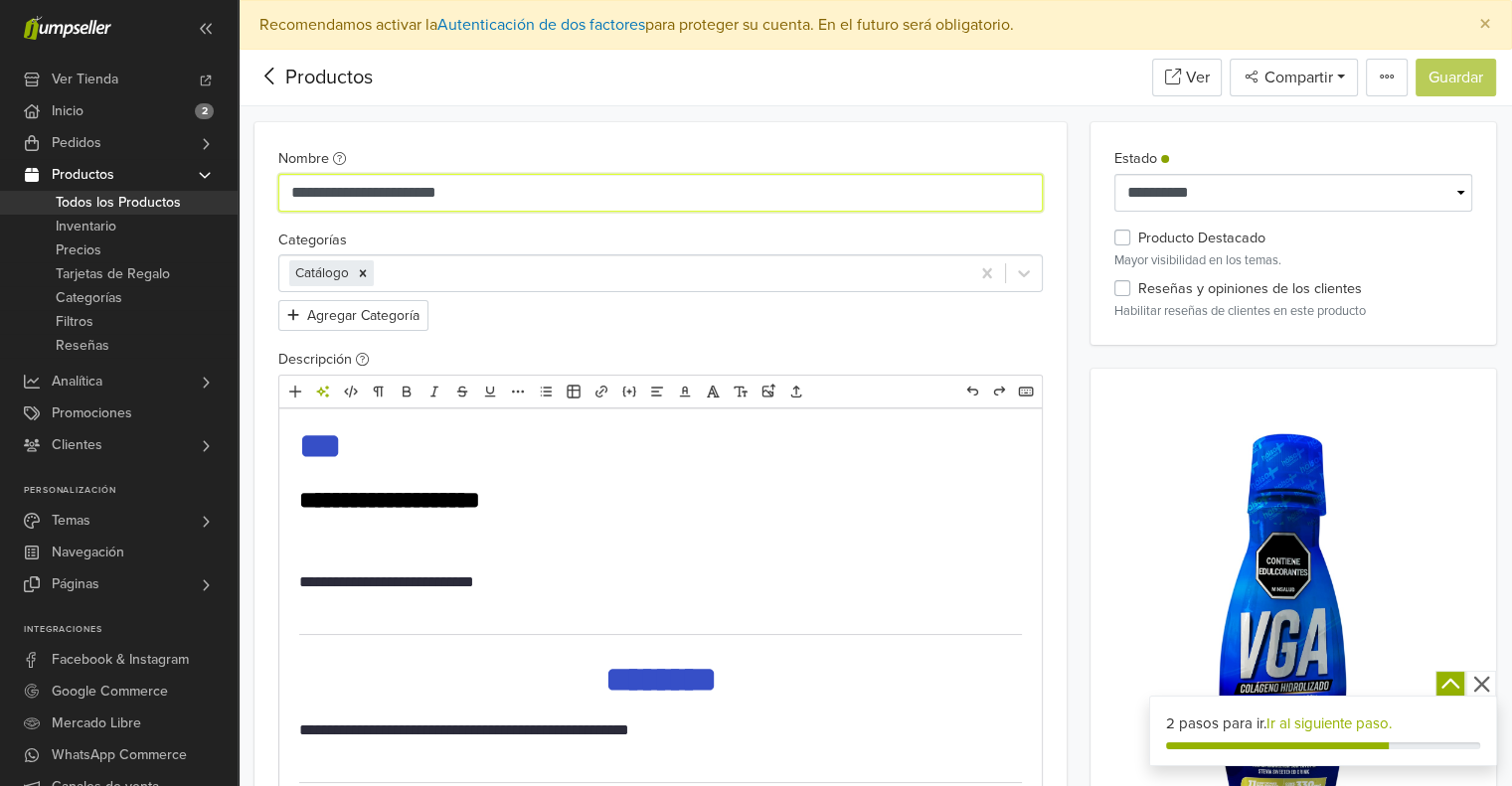 click on "**********" at bounding box center (660, 193) 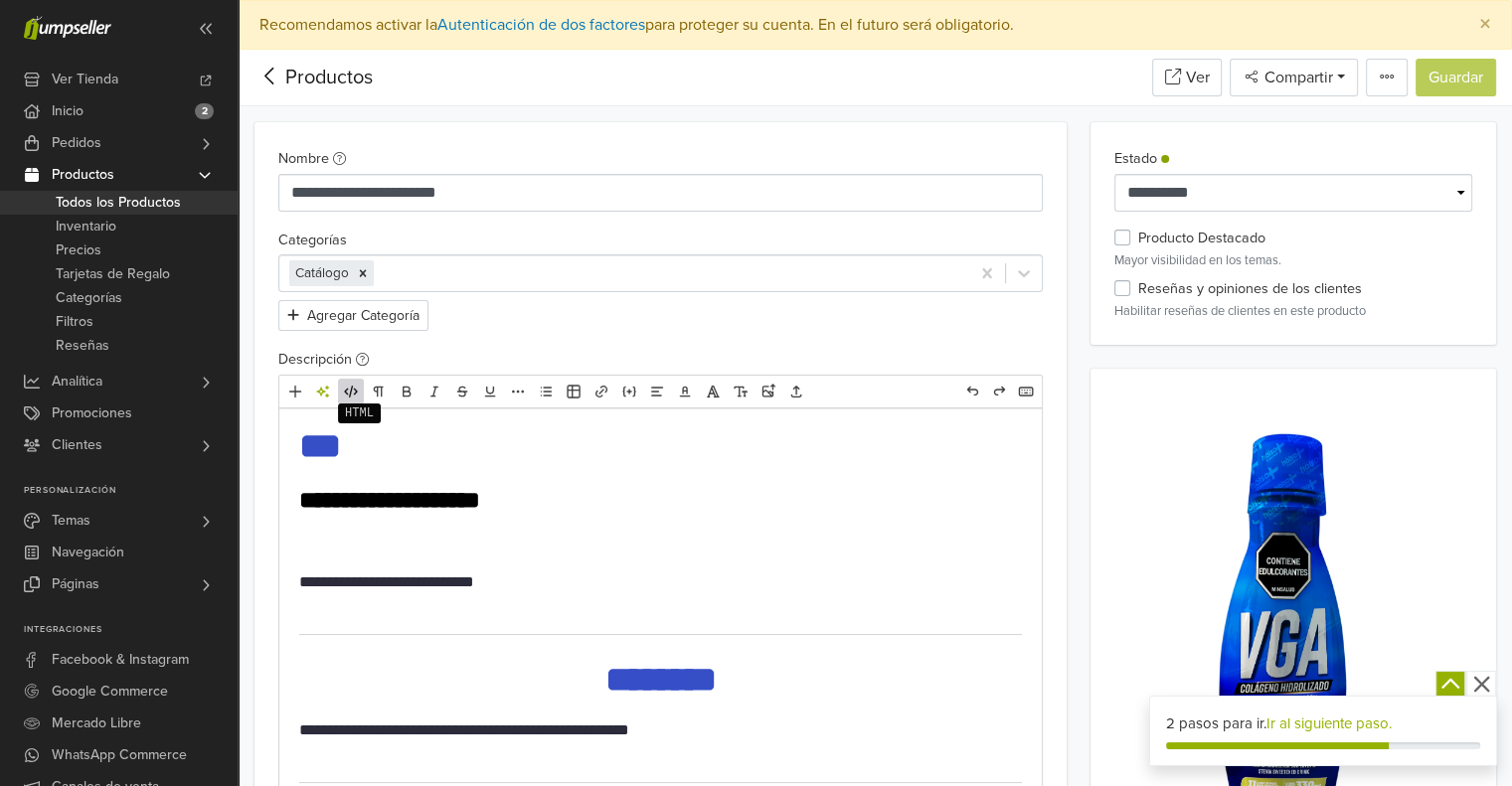 click 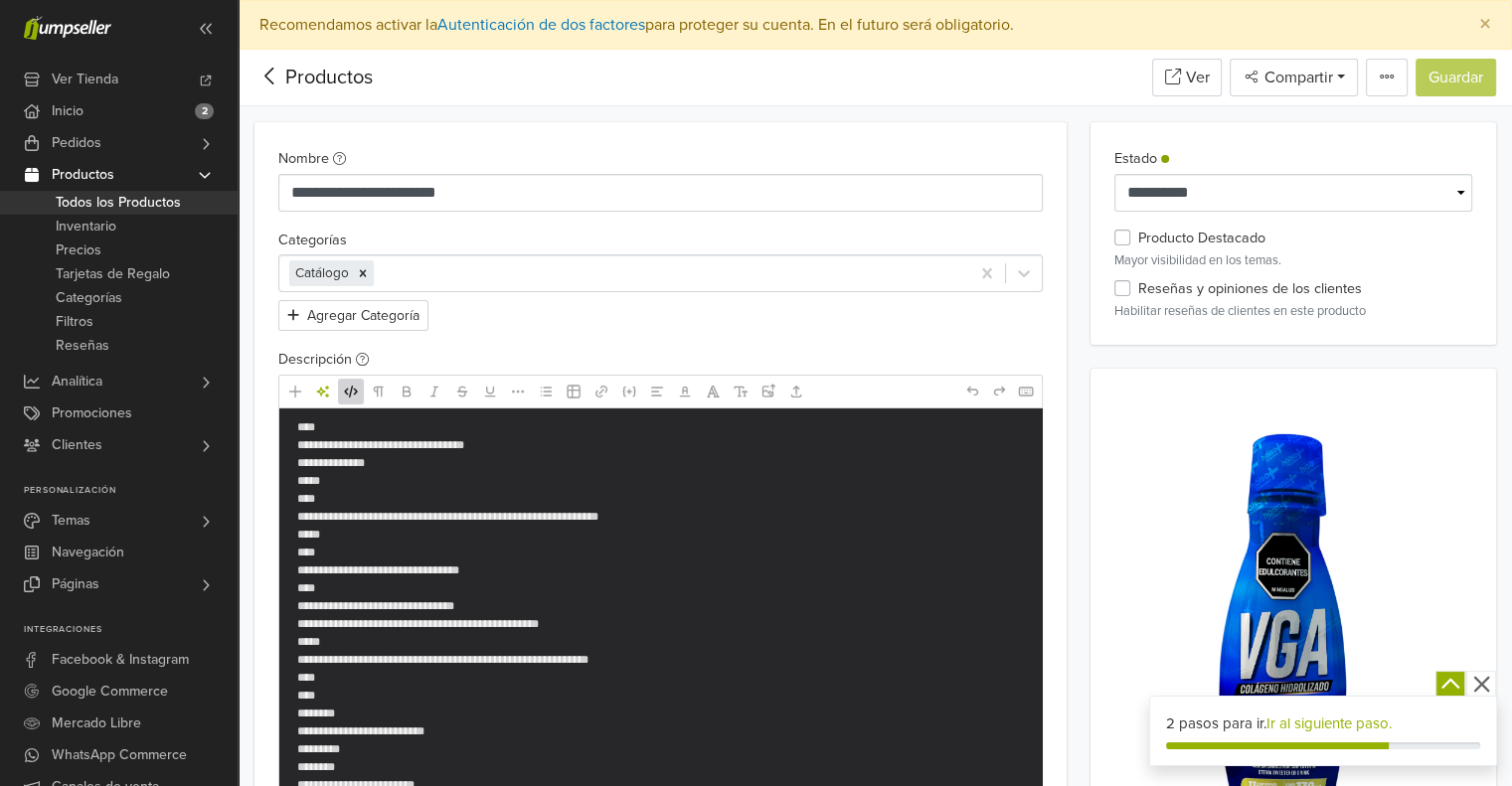 click on "**********" at bounding box center [660, 657] 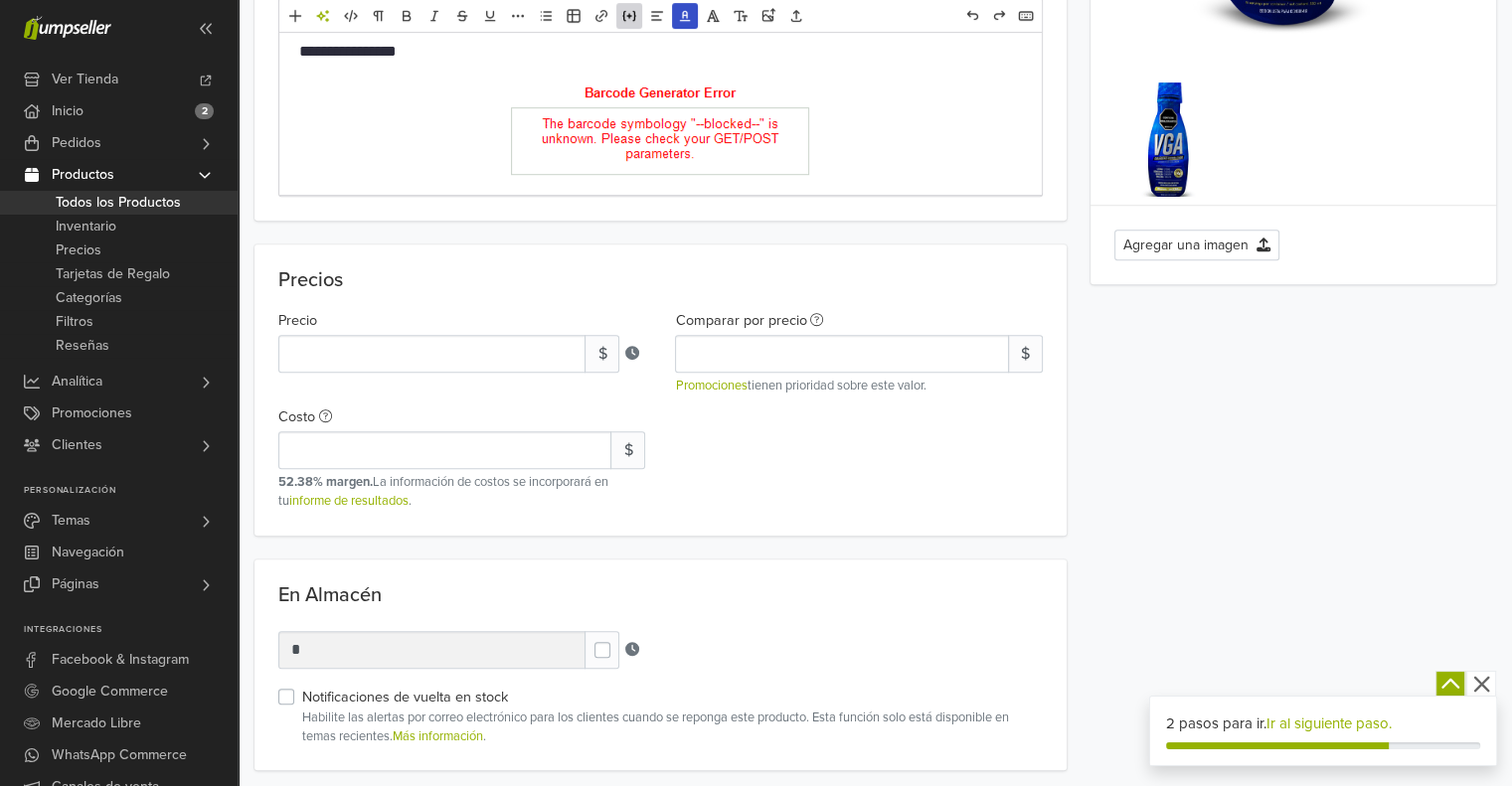 scroll, scrollTop: 894, scrollLeft: 0, axis: vertical 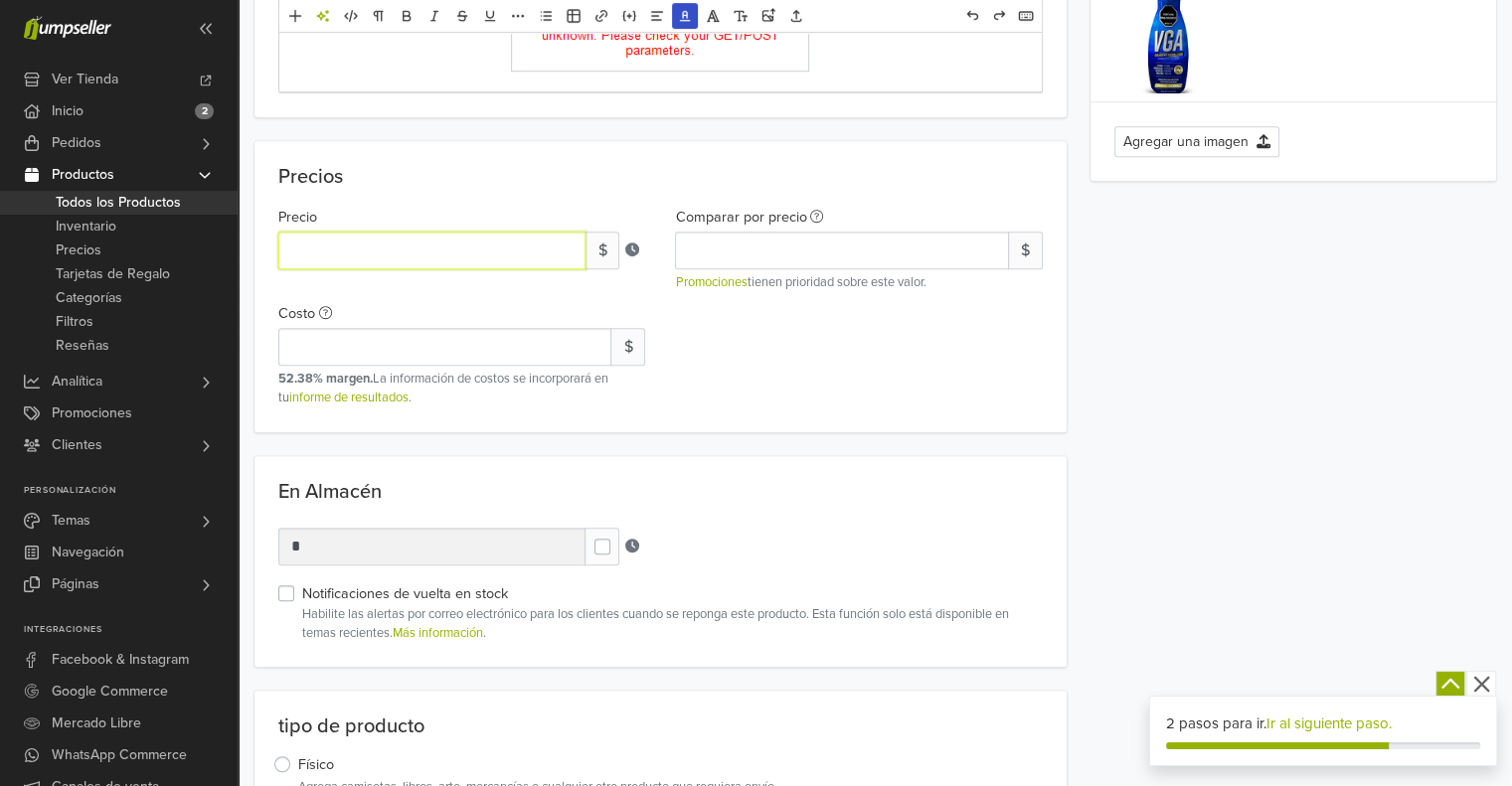 click on "*****" at bounding box center (431, 250) 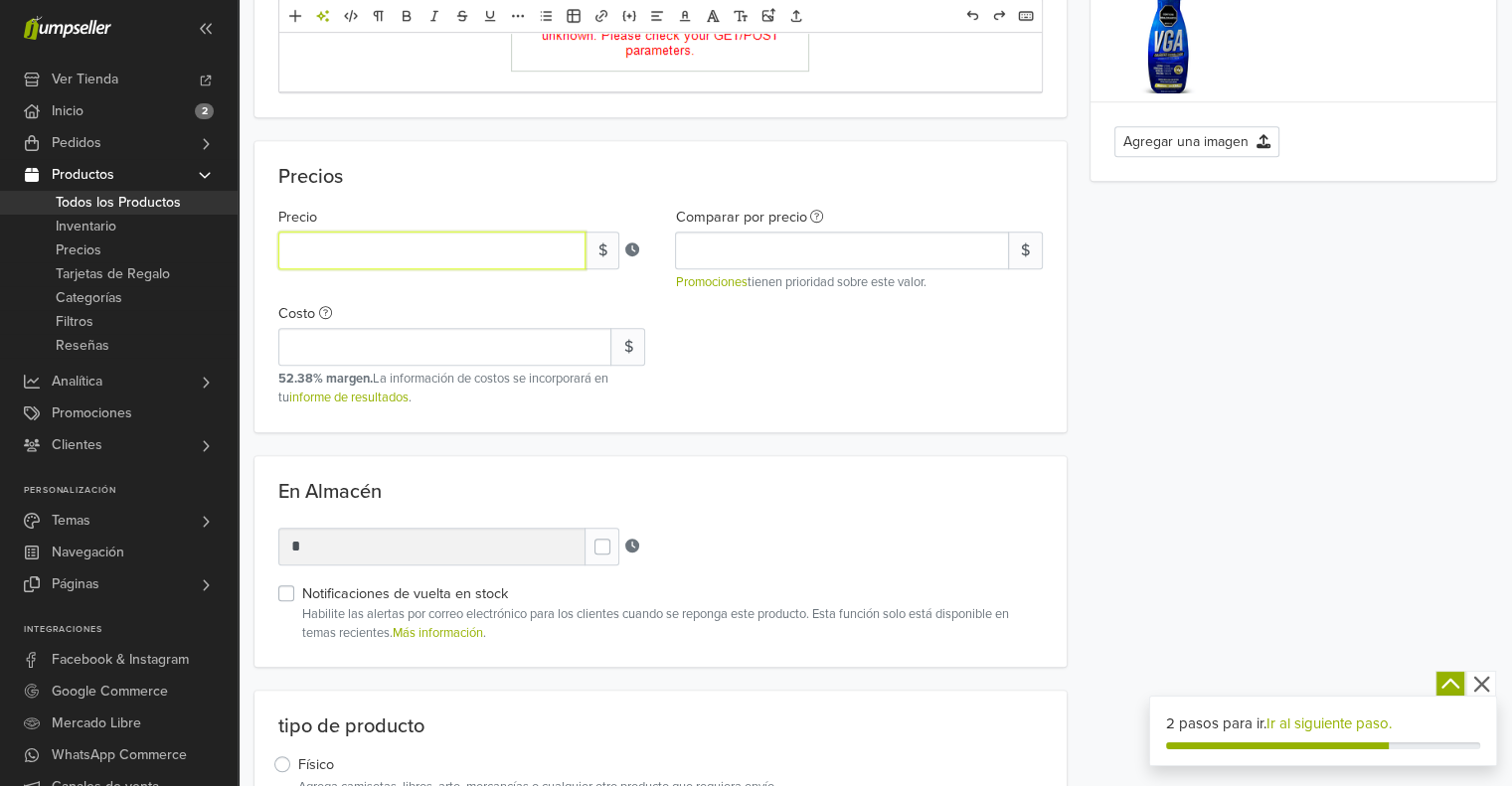 click on "*****" at bounding box center [431, 250] 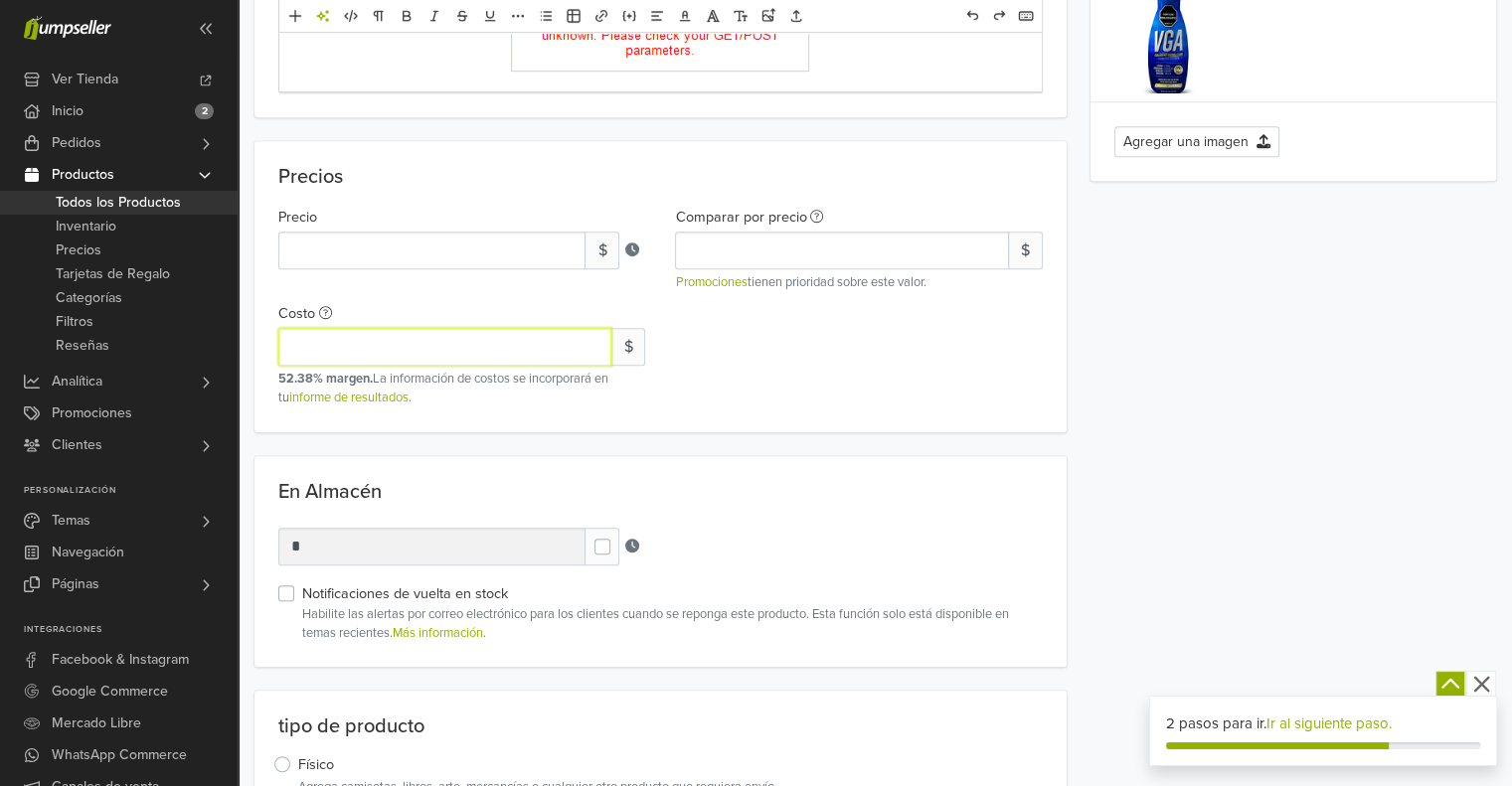 click on "*****" at bounding box center (444, 347) 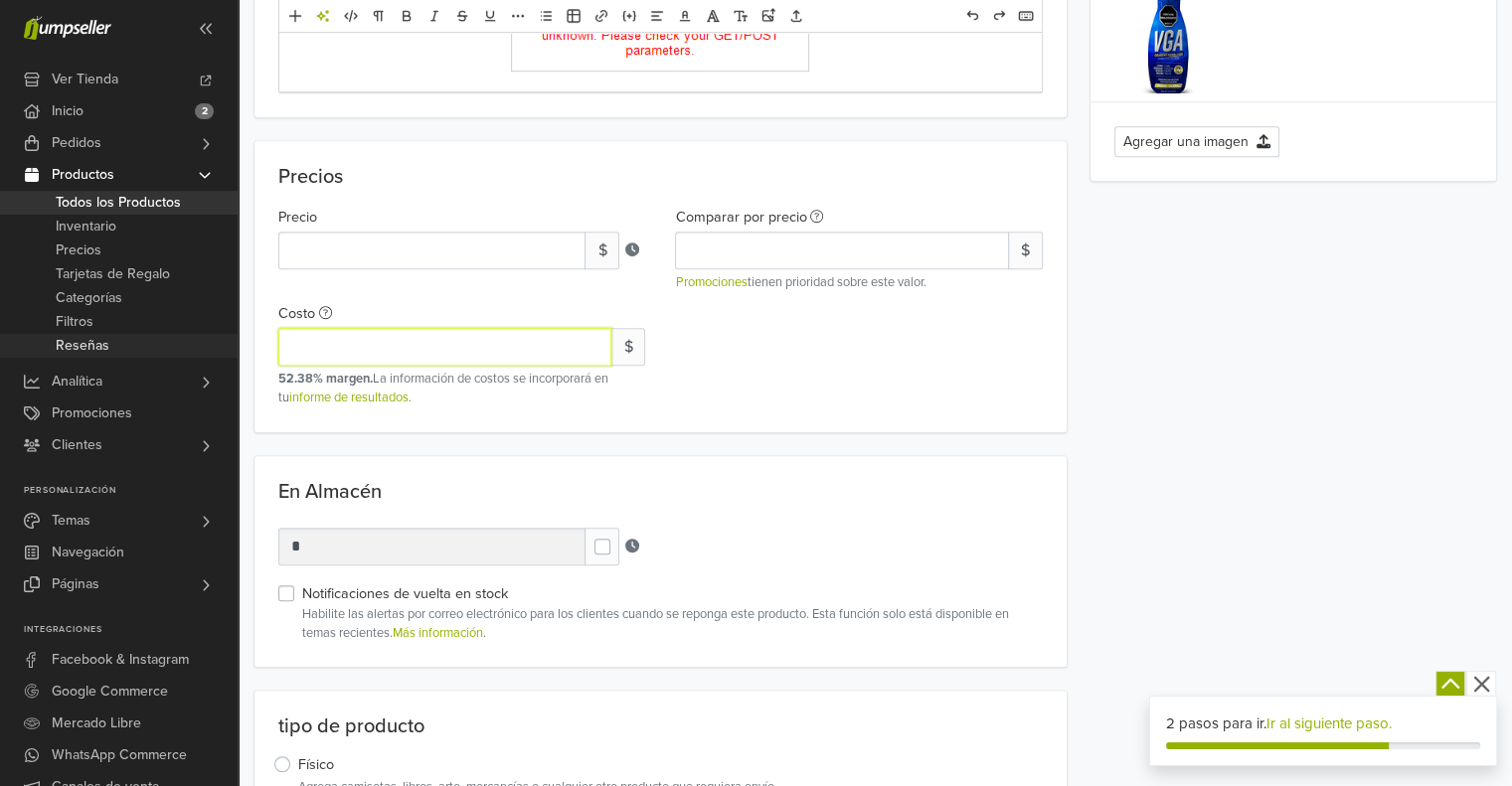 drag, startPoint x: 349, startPoint y: 338, endPoint x: 204, endPoint y: 341, distance: 145.03103 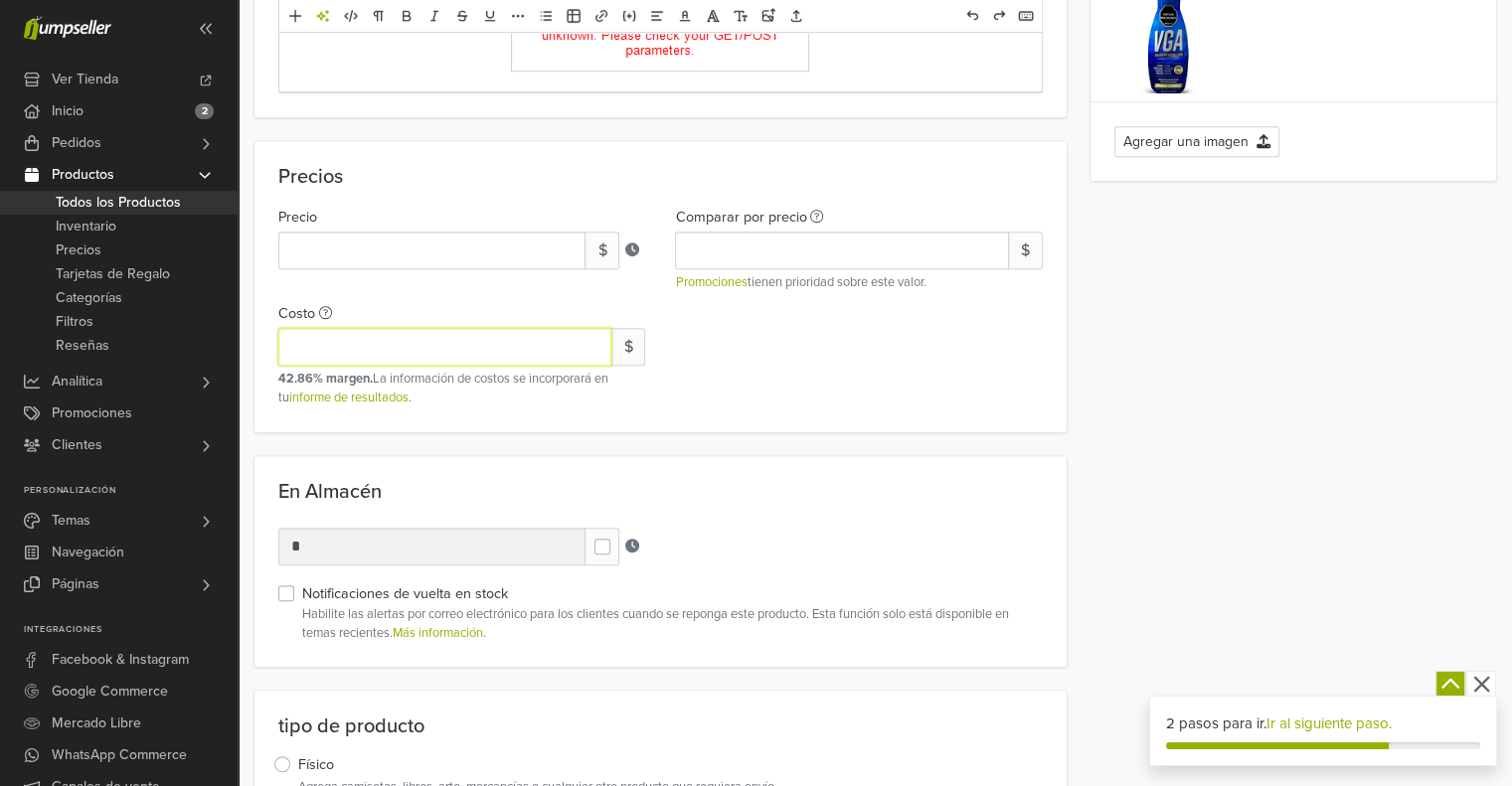 type on "*****" 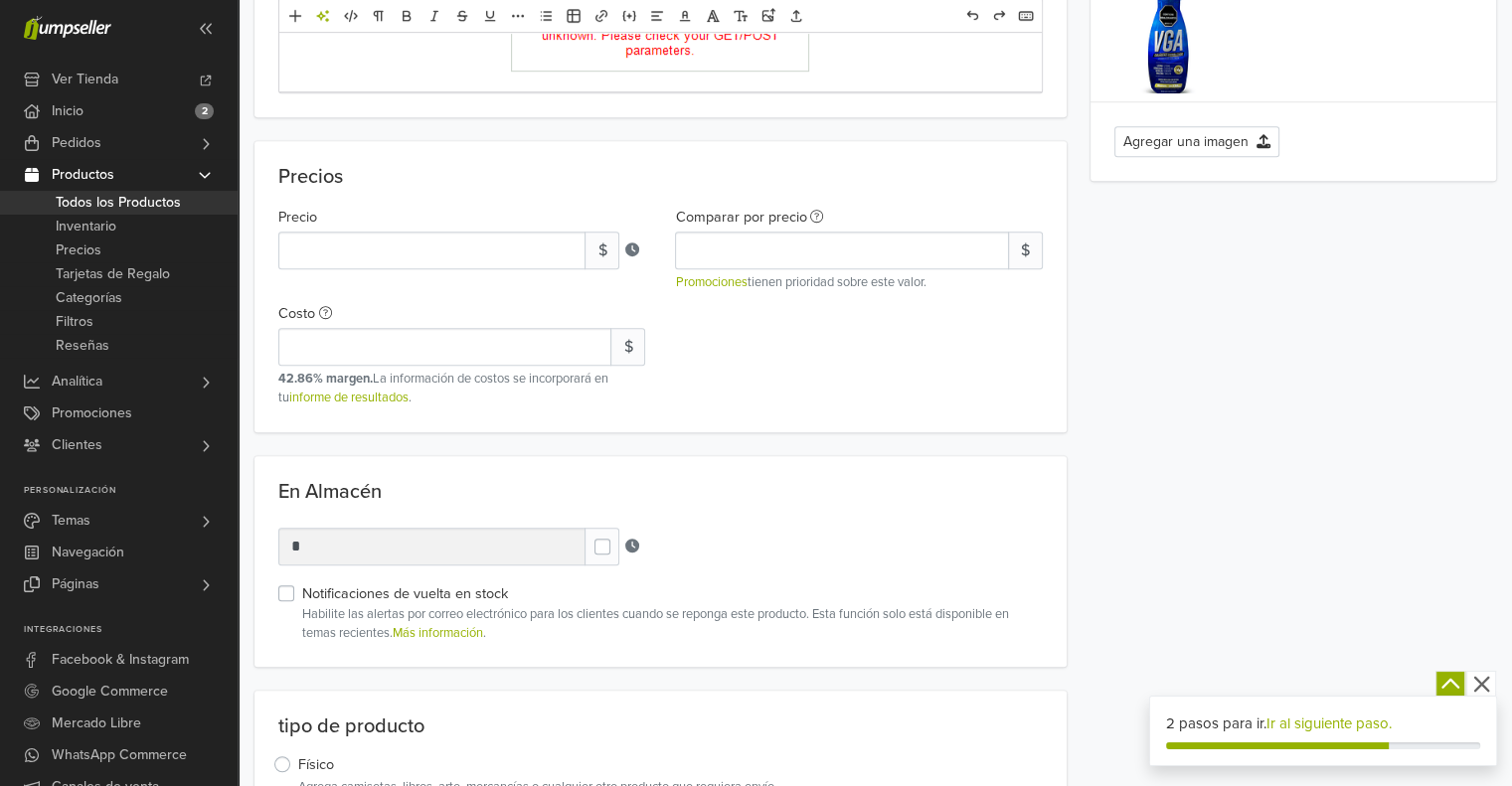drag, startPoint x: 1479, startPoint y: 684, endPoint x: 1385, endPoint y: 635, distance: 106.00472 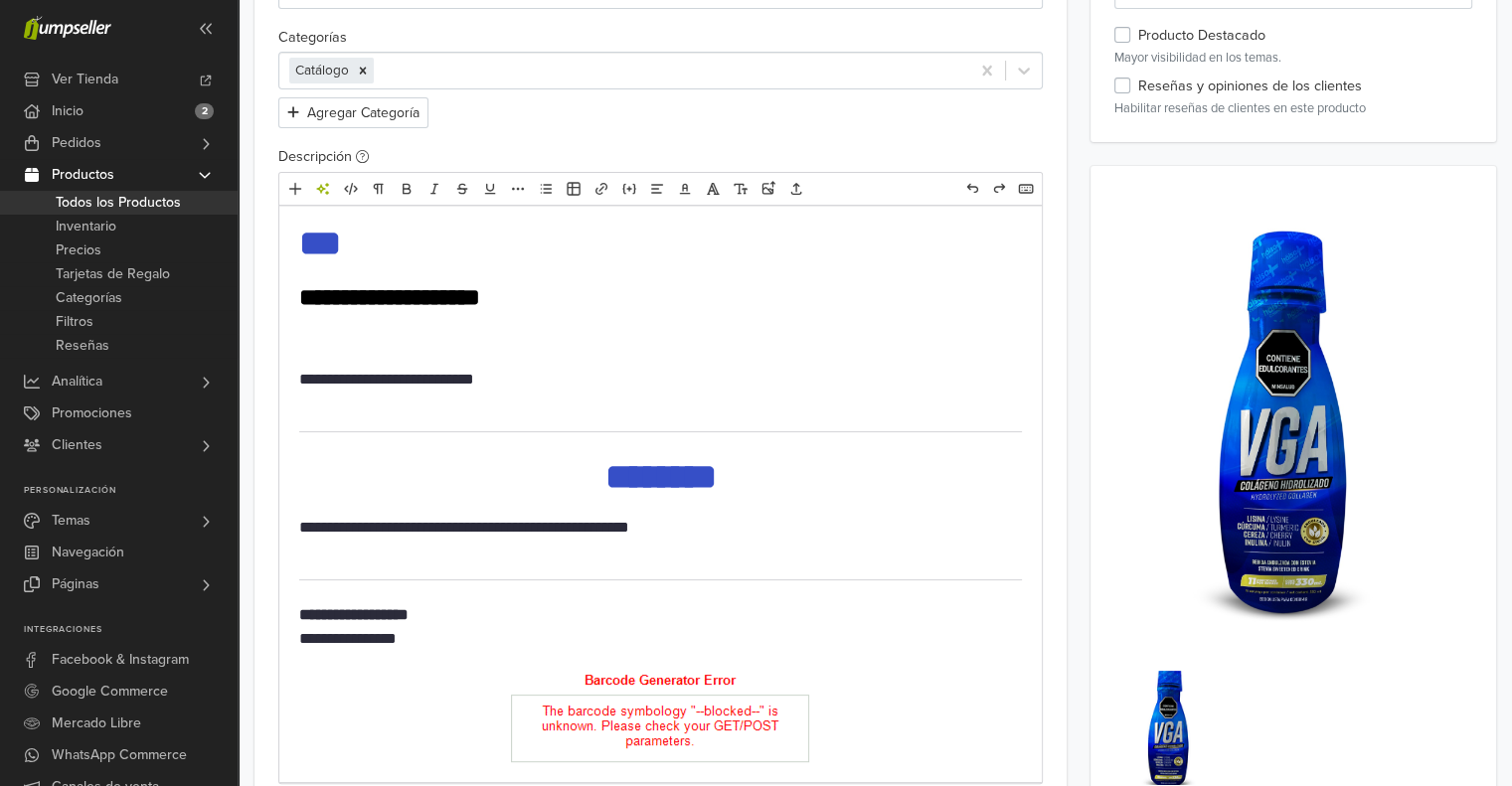 scroll, scrollTop: 0, scrollLeft: 0, axis: both 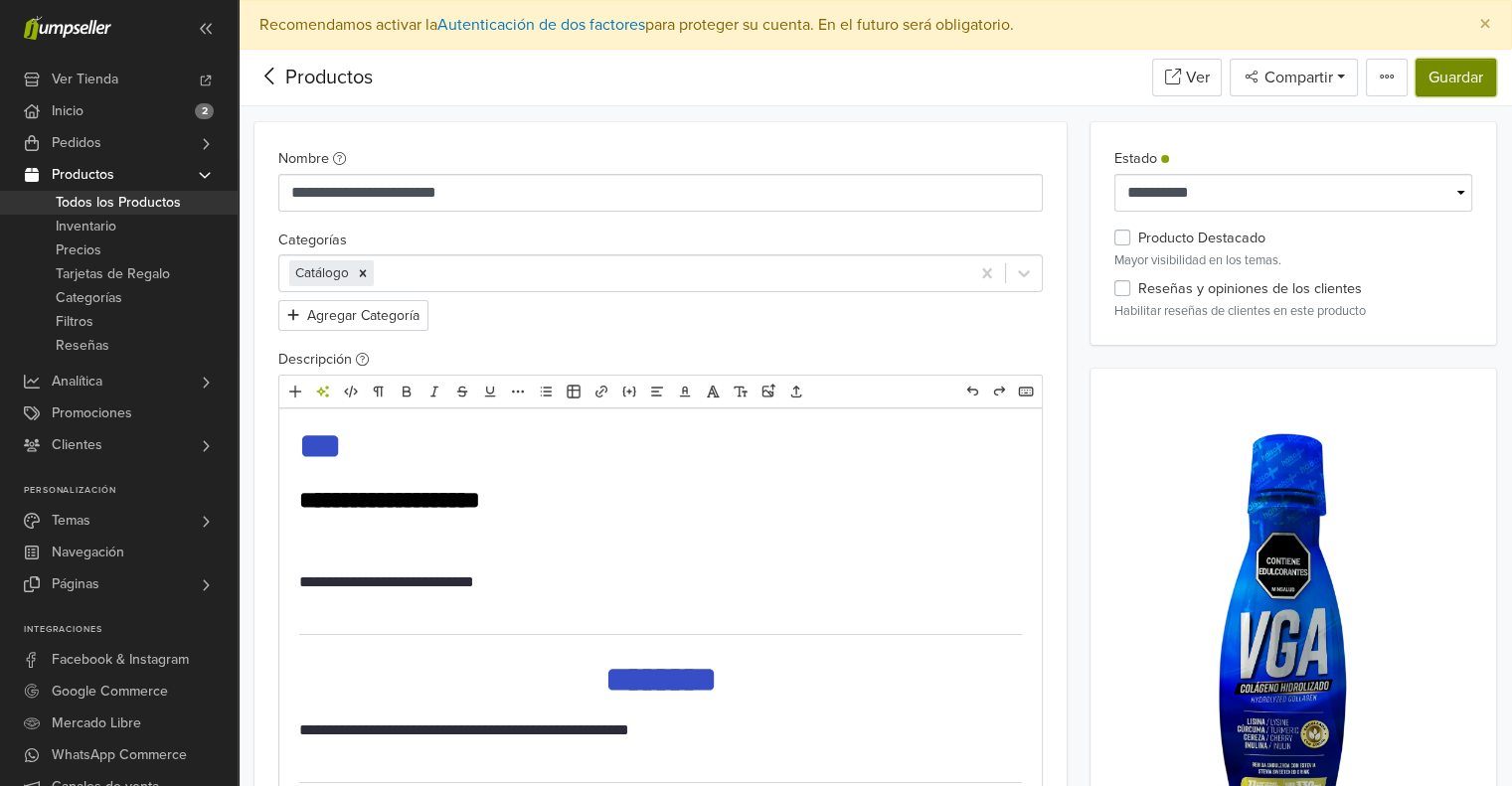 click on "Guardar" at bounding box center (1455, 78) 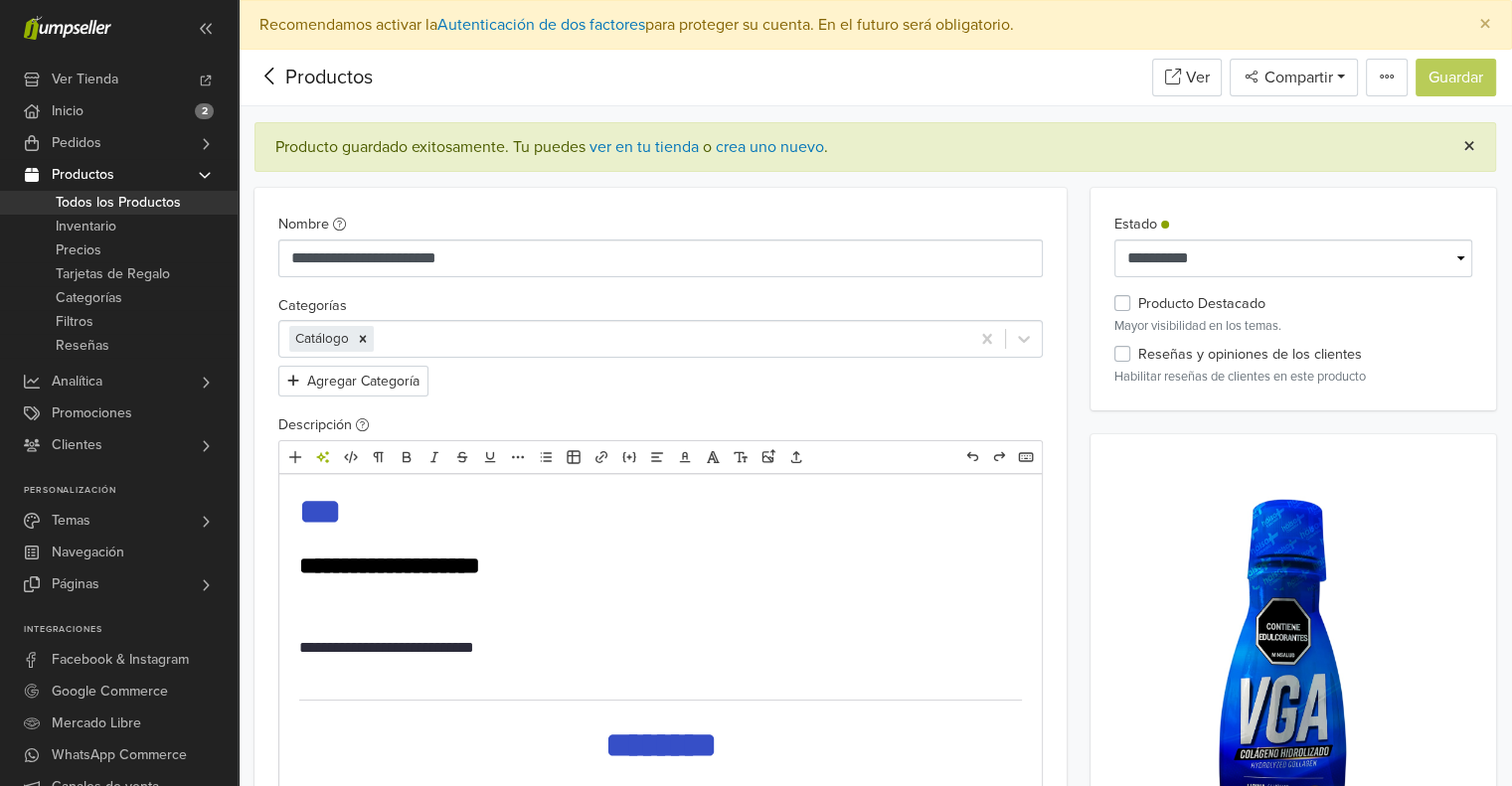 click on "×" at bounding box center [1469, 146] 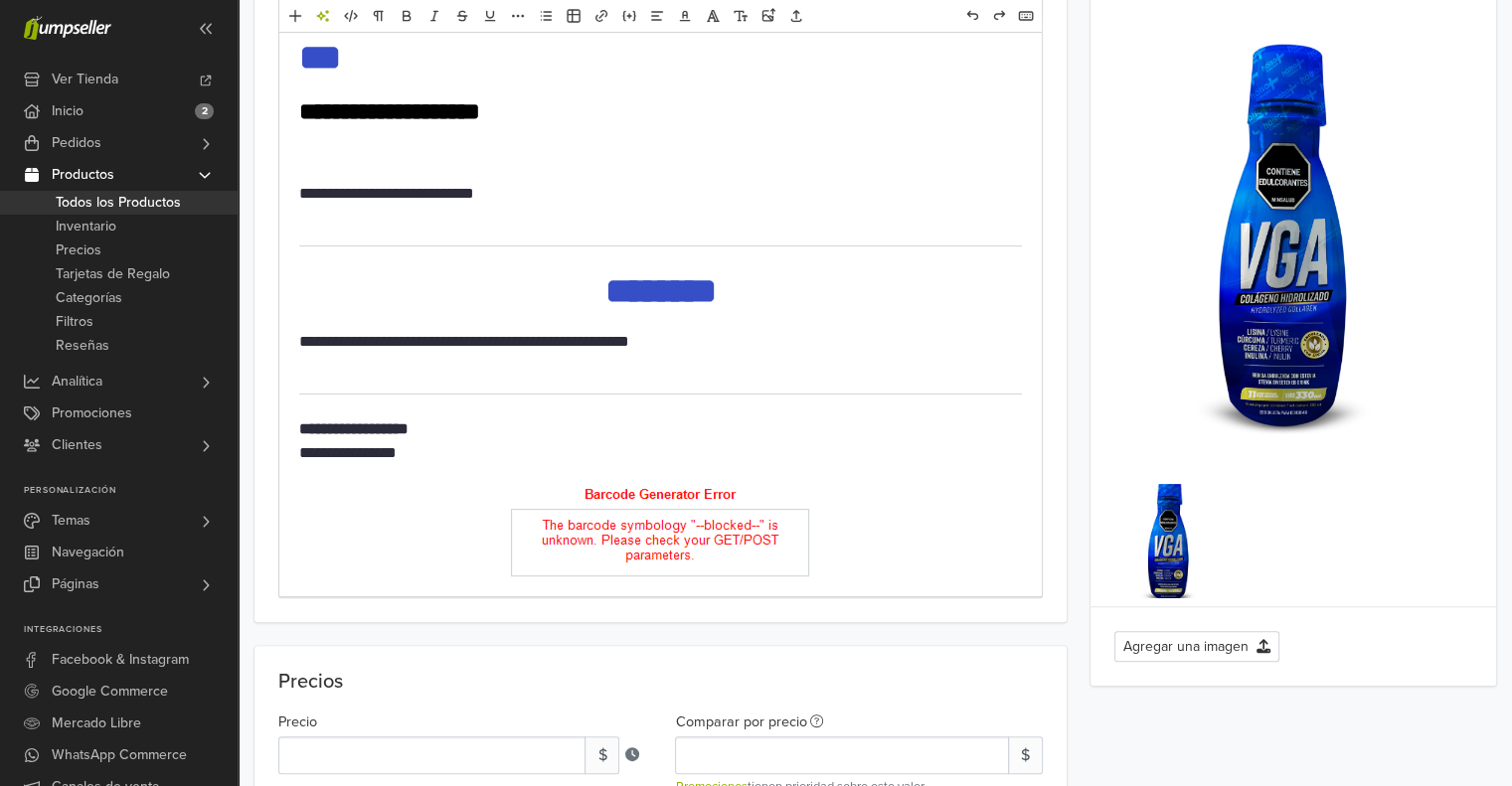 scroll, scrollTop: 497, scrollLeft: 0, axis: vertical 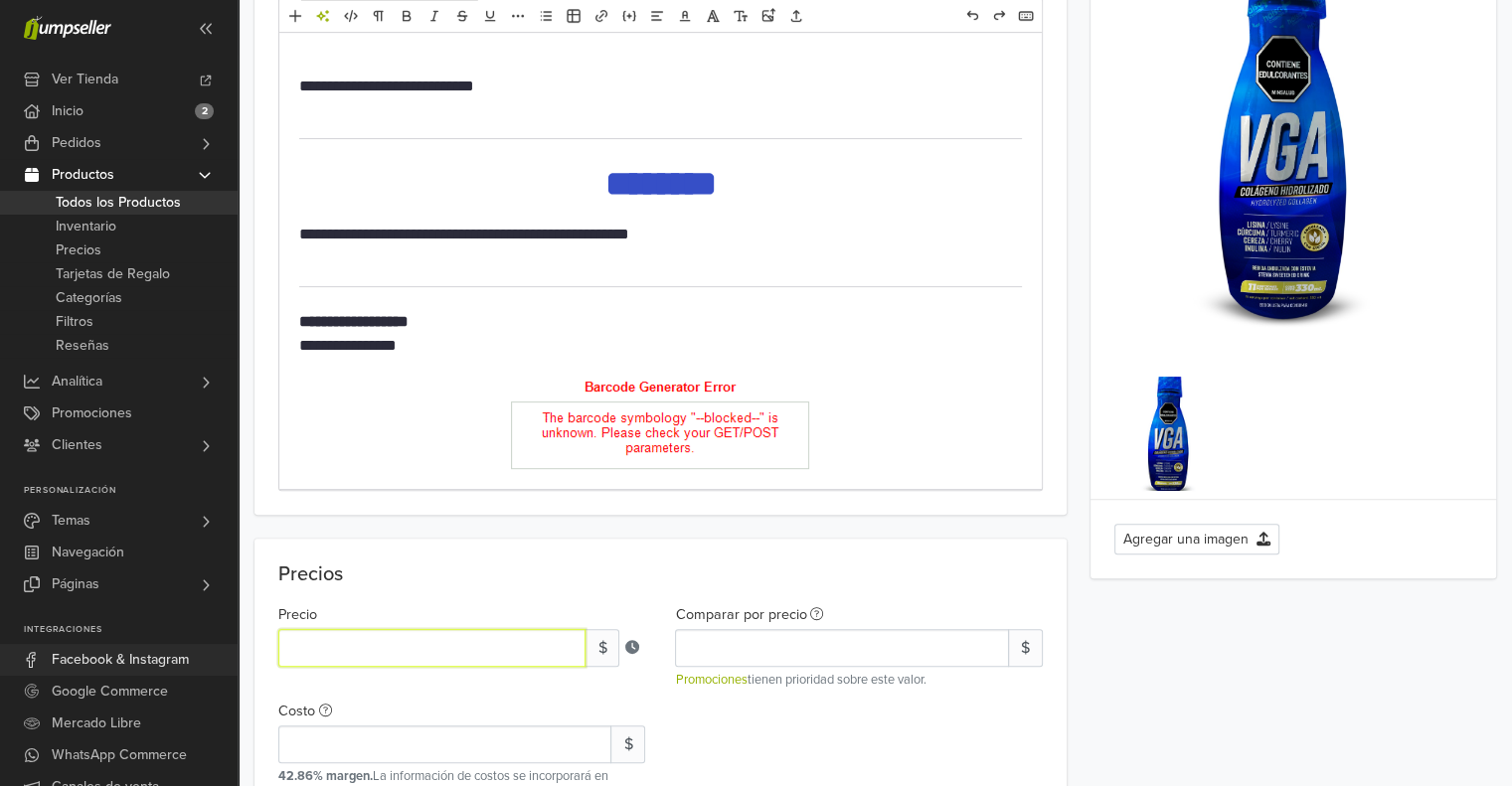 drag, startPoint x: 354, startPoint y: 633, endPoint x: 31, endPoint y: 659, distance: 324.04475 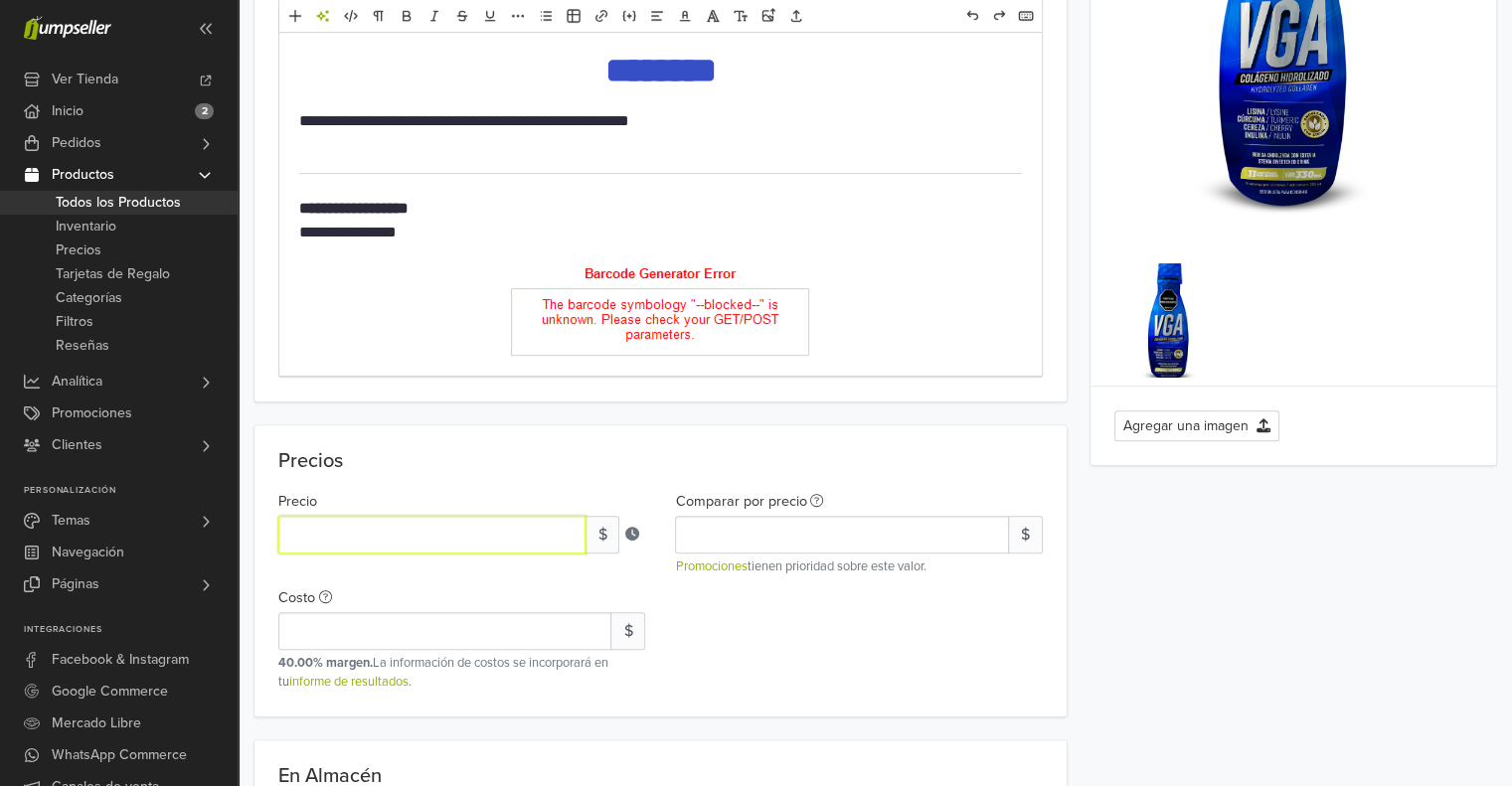 scroll, scrollTop: 696, scrollLeft: 0, axis: vertical 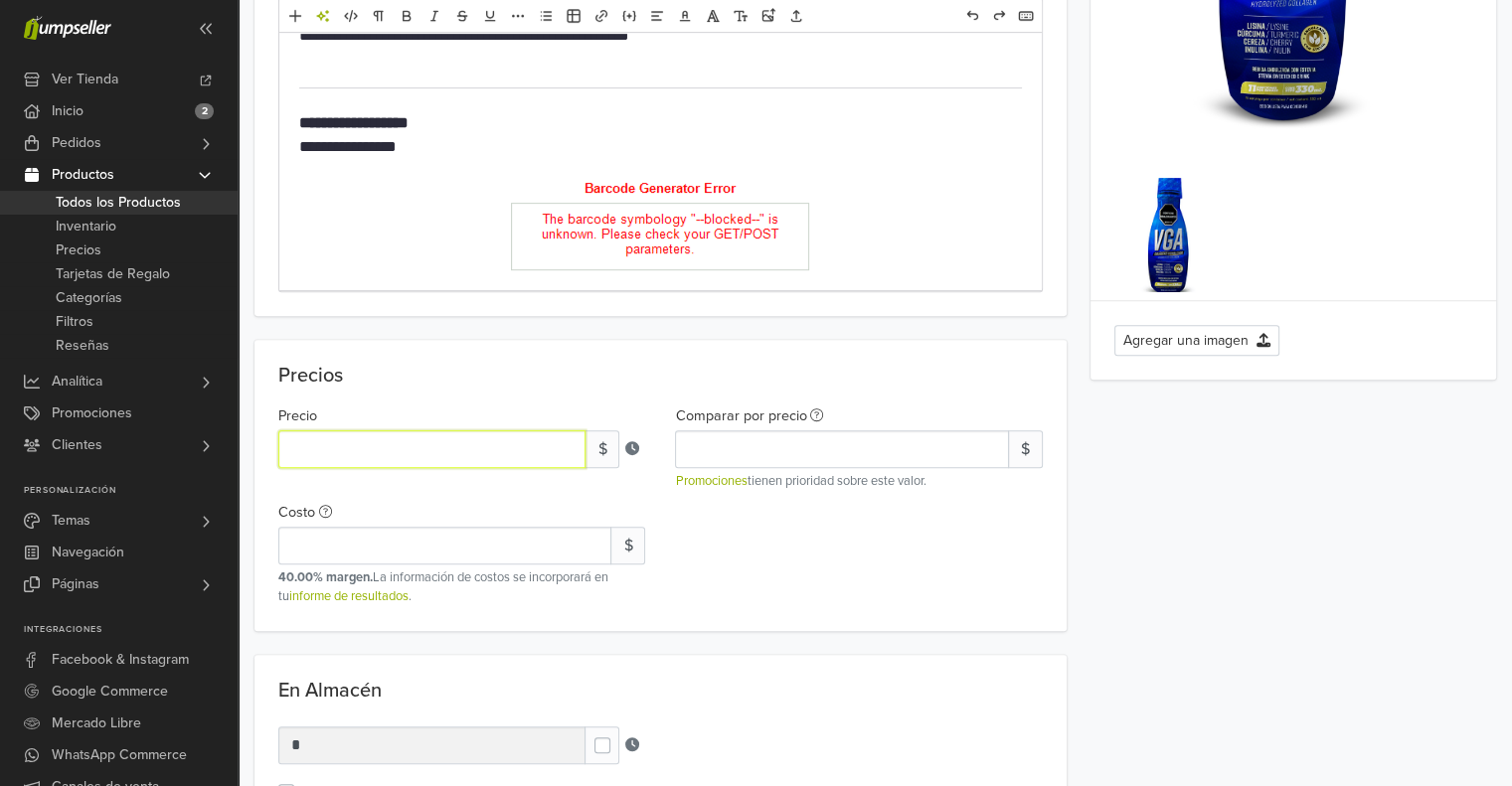 type on "*****" 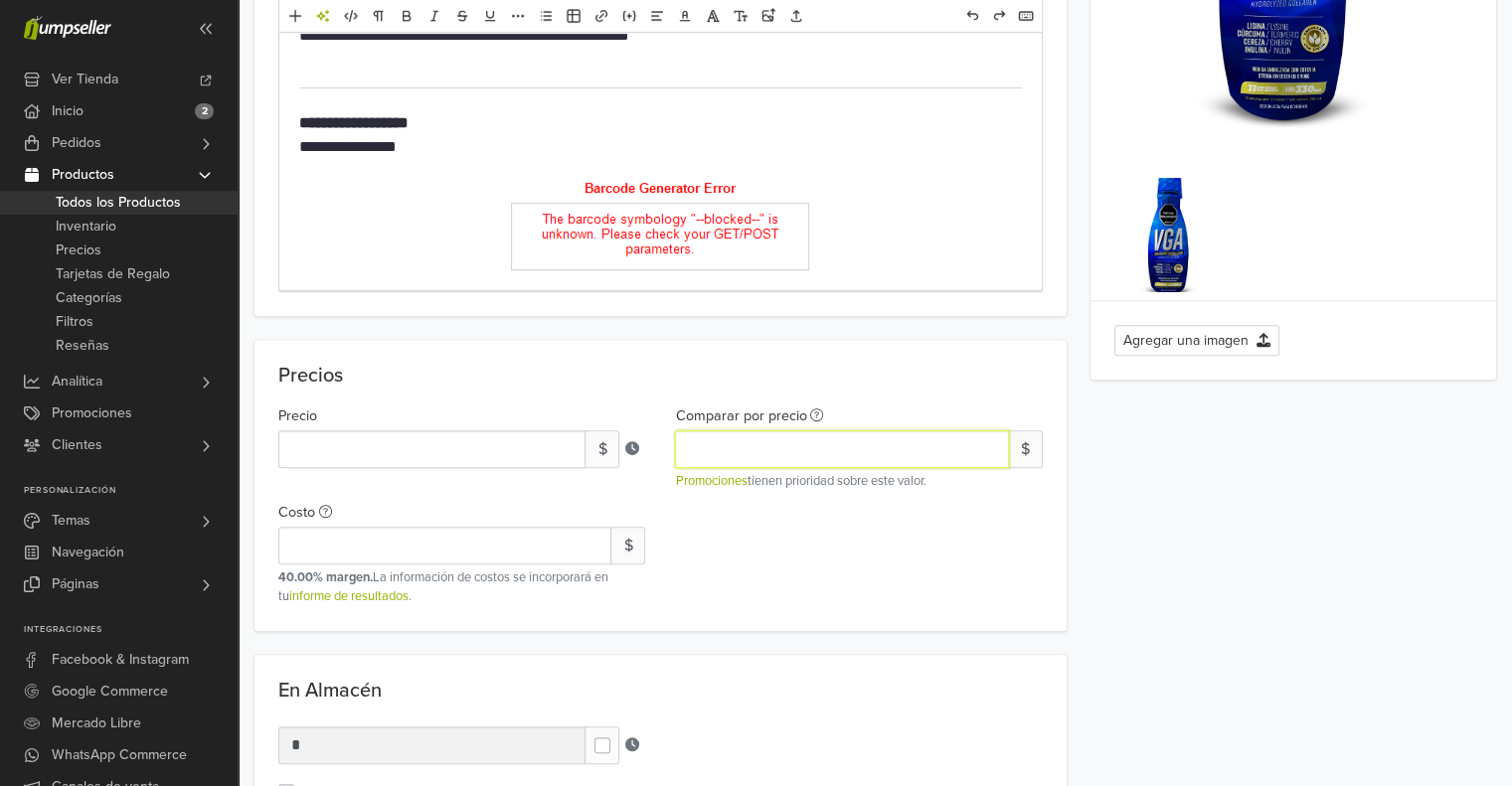click on "Comparar por precio" at bounding box center [841, 449] 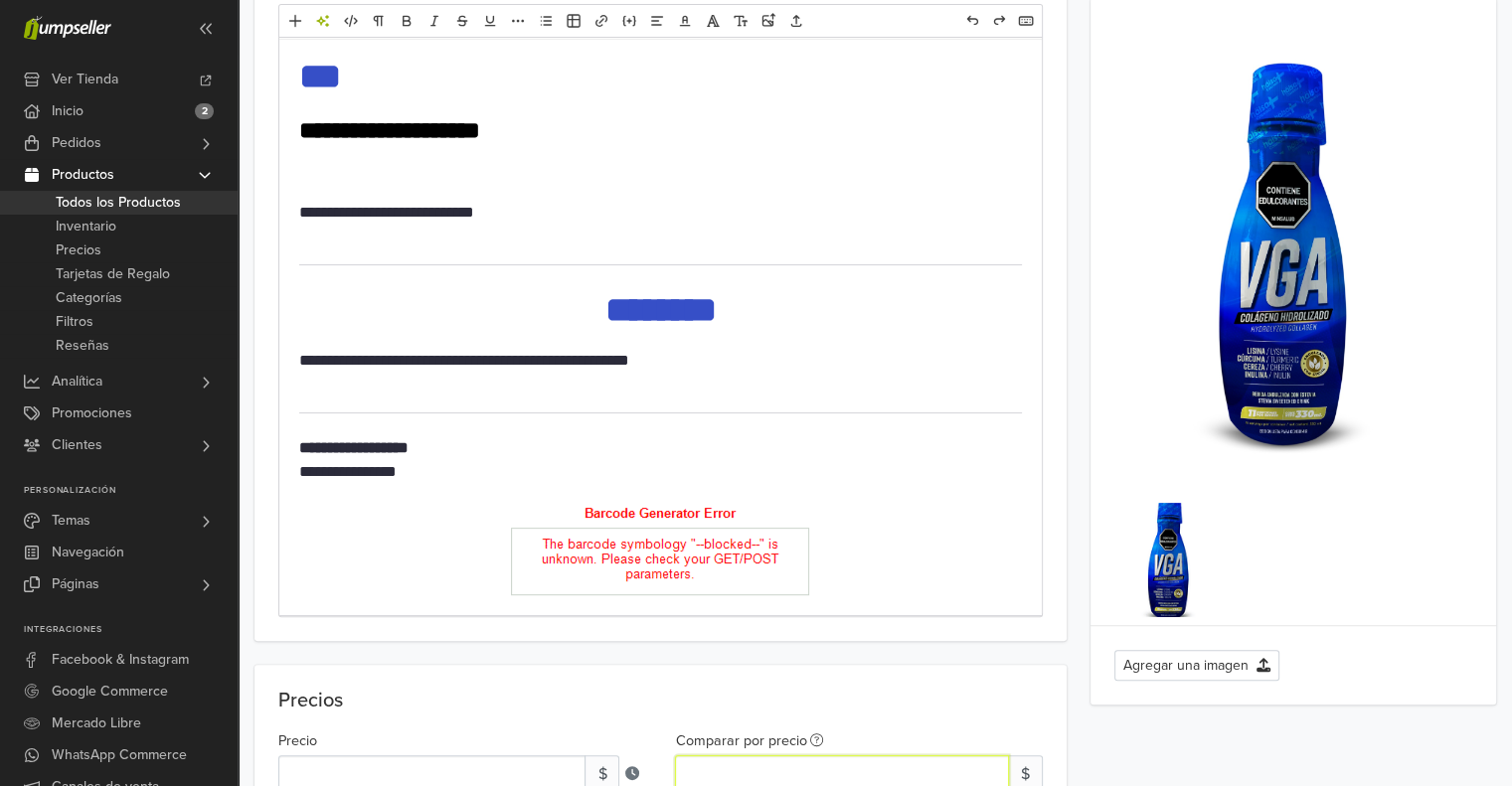 scroll, scrollTop: 0, scrollLeft: 0, axis: both 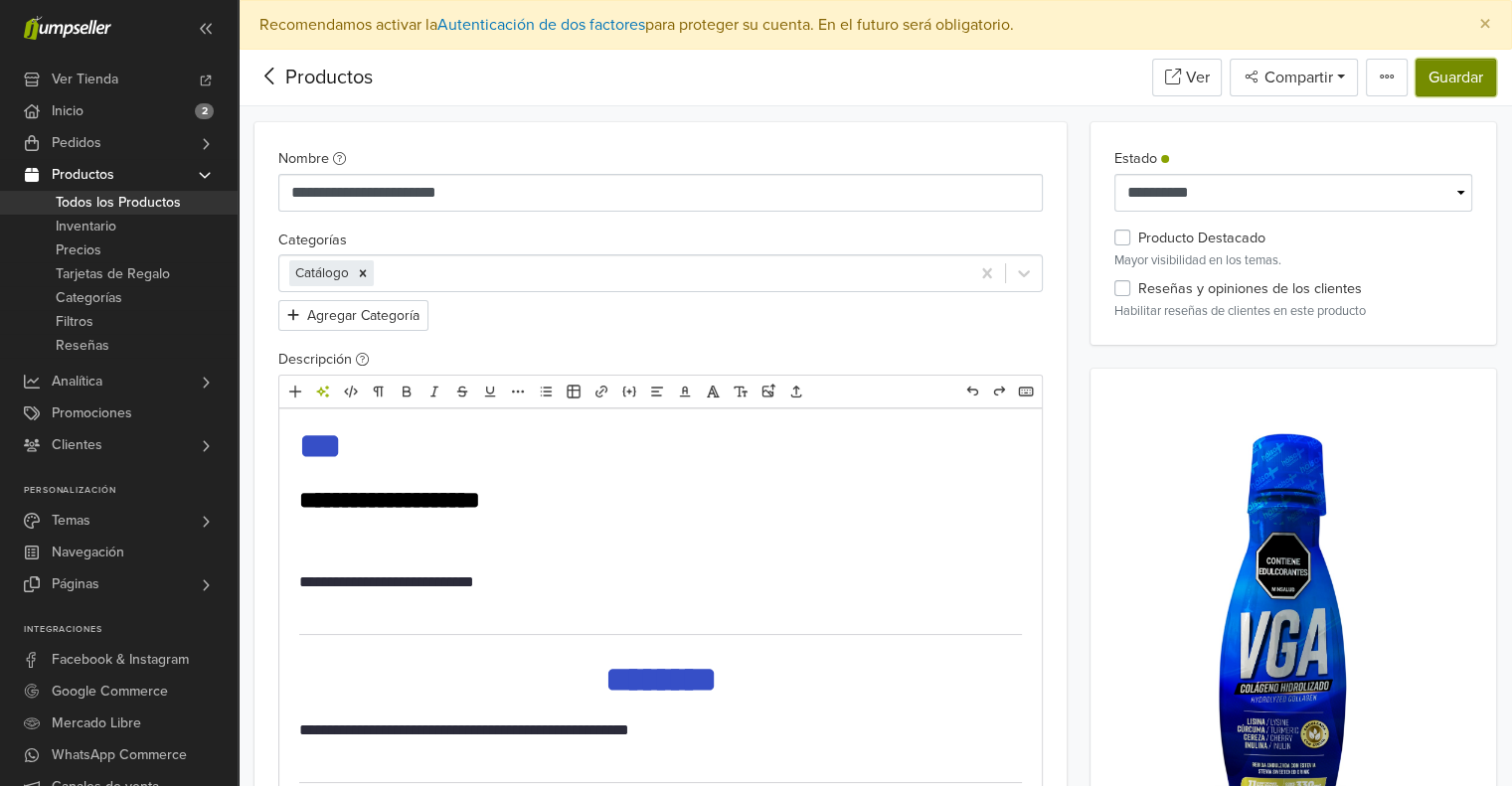 click on "Guardar" at bounding box center (1455, 78) 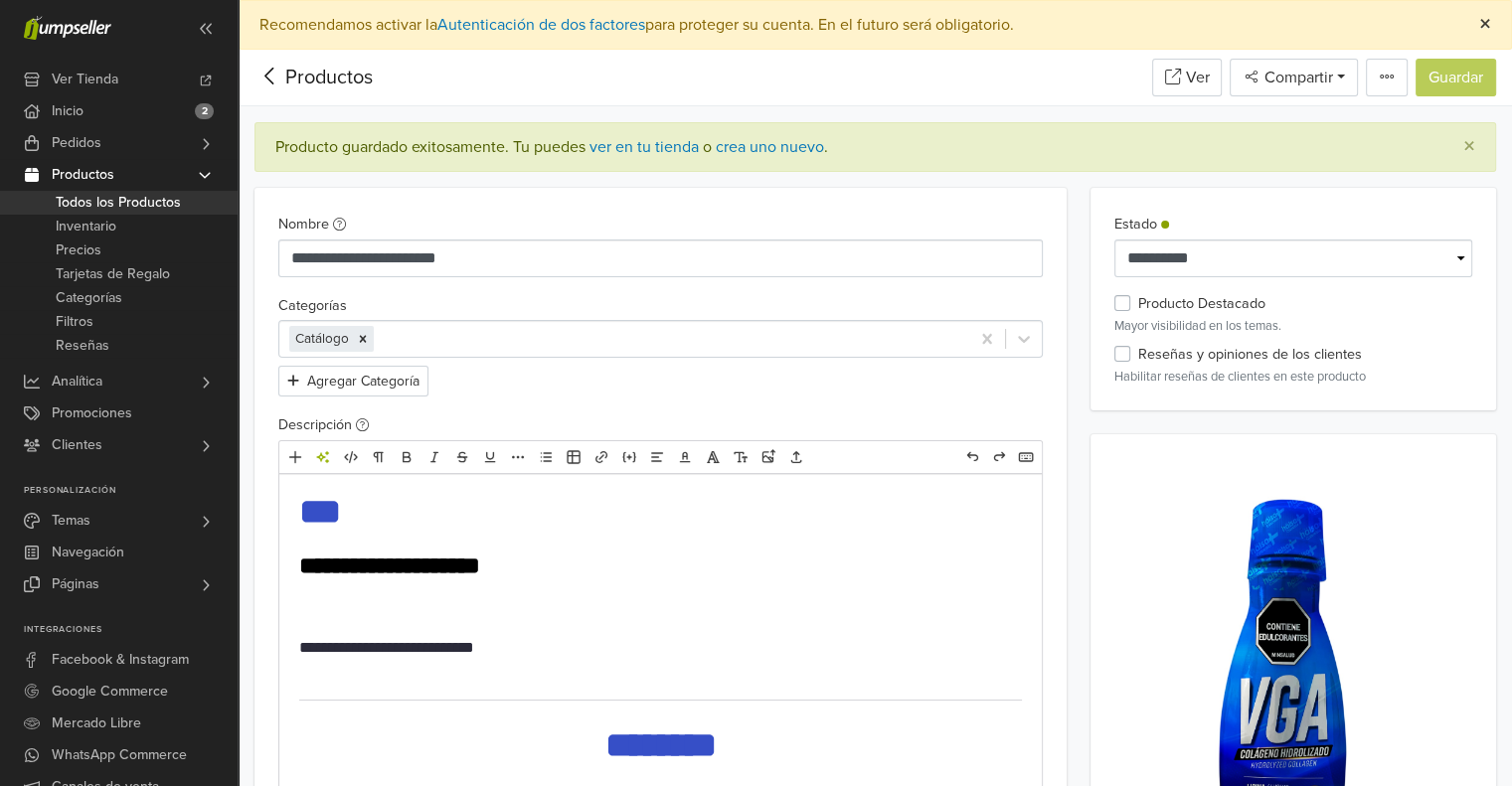 click on "×" at bounding box center [1485, 24] 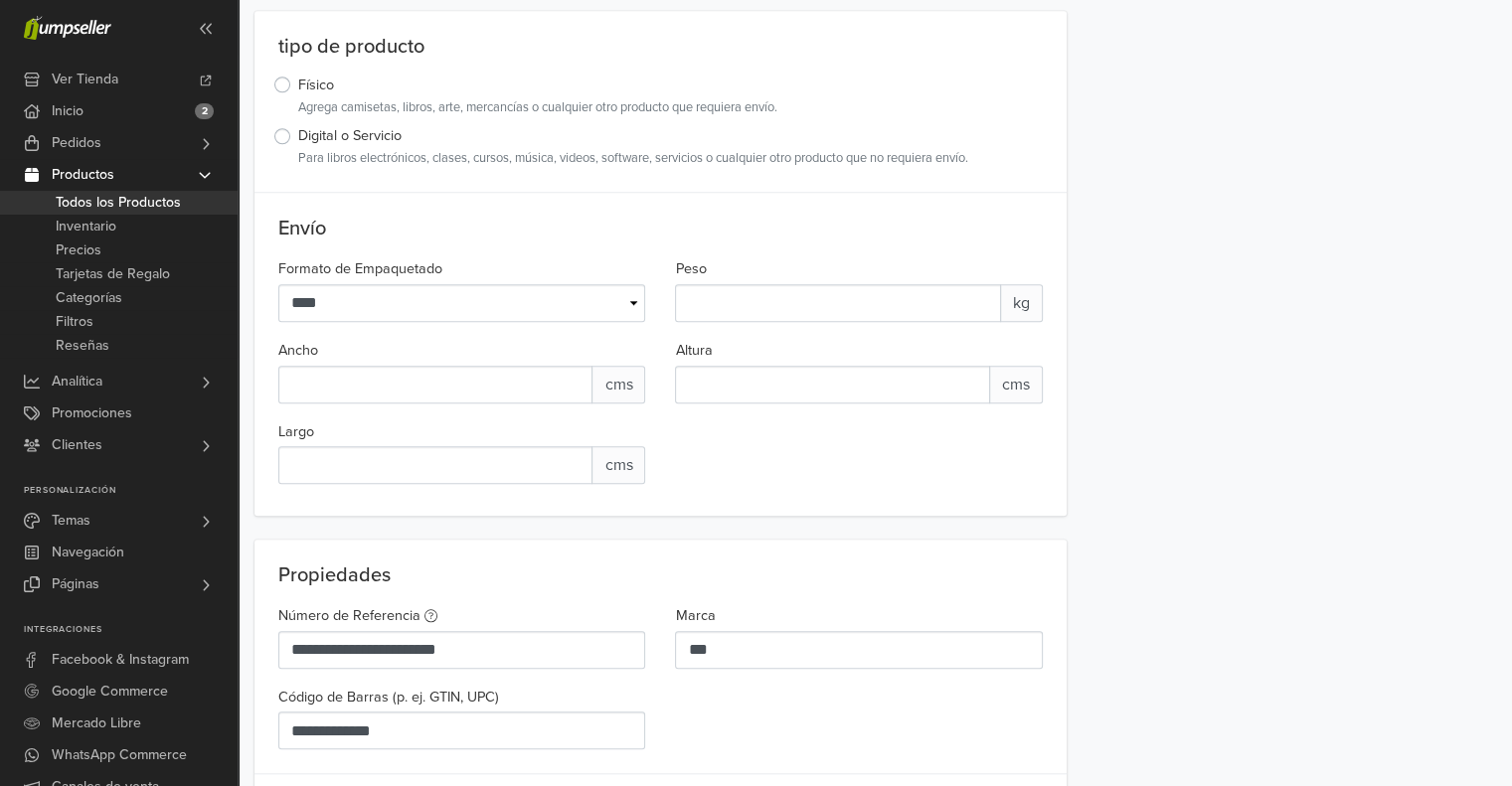 scroll, scrollTop: 1888, scrollLeft: 0, axis: vertical 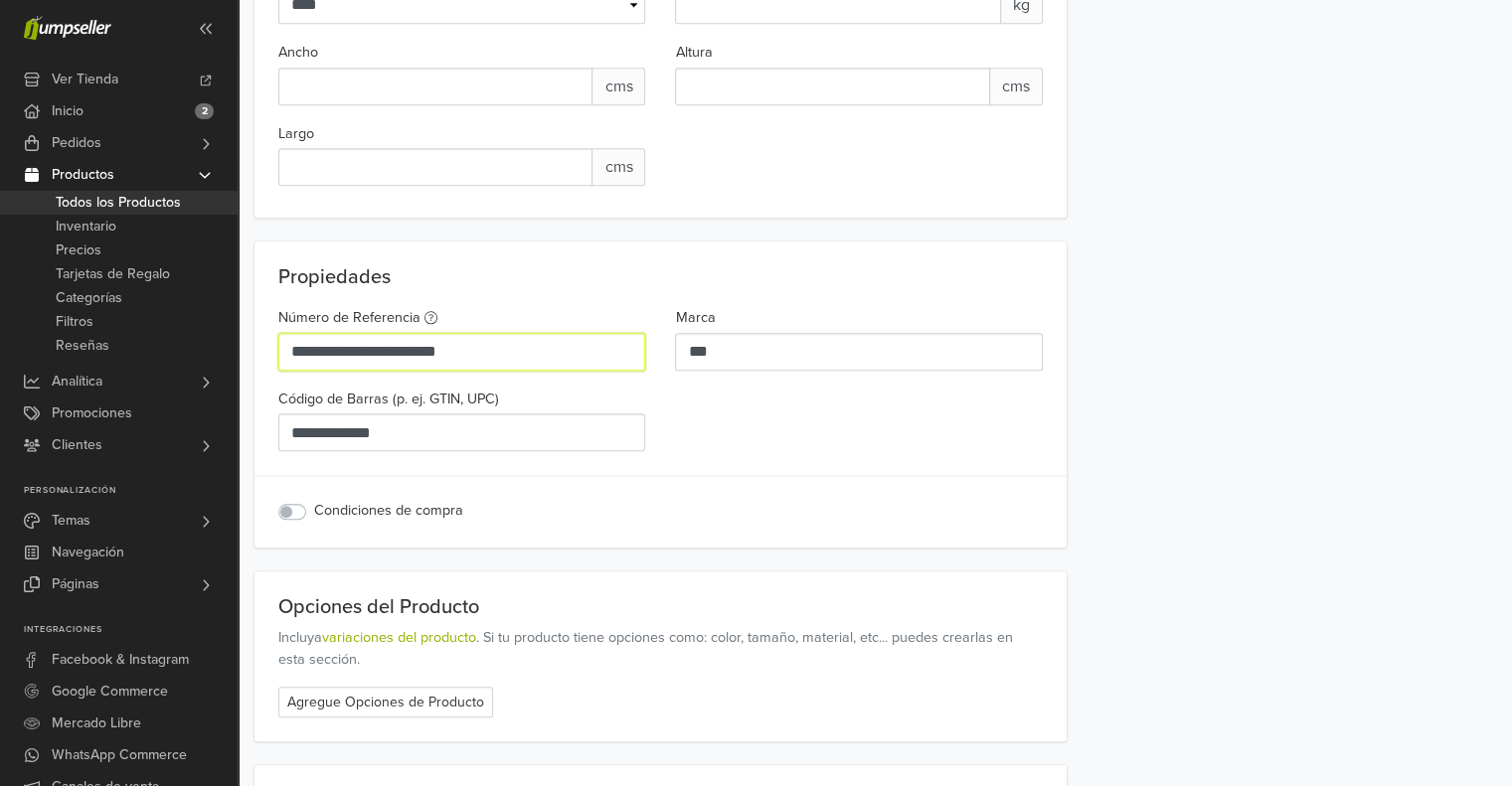 click on "**********" at bounding box center [461, 352] 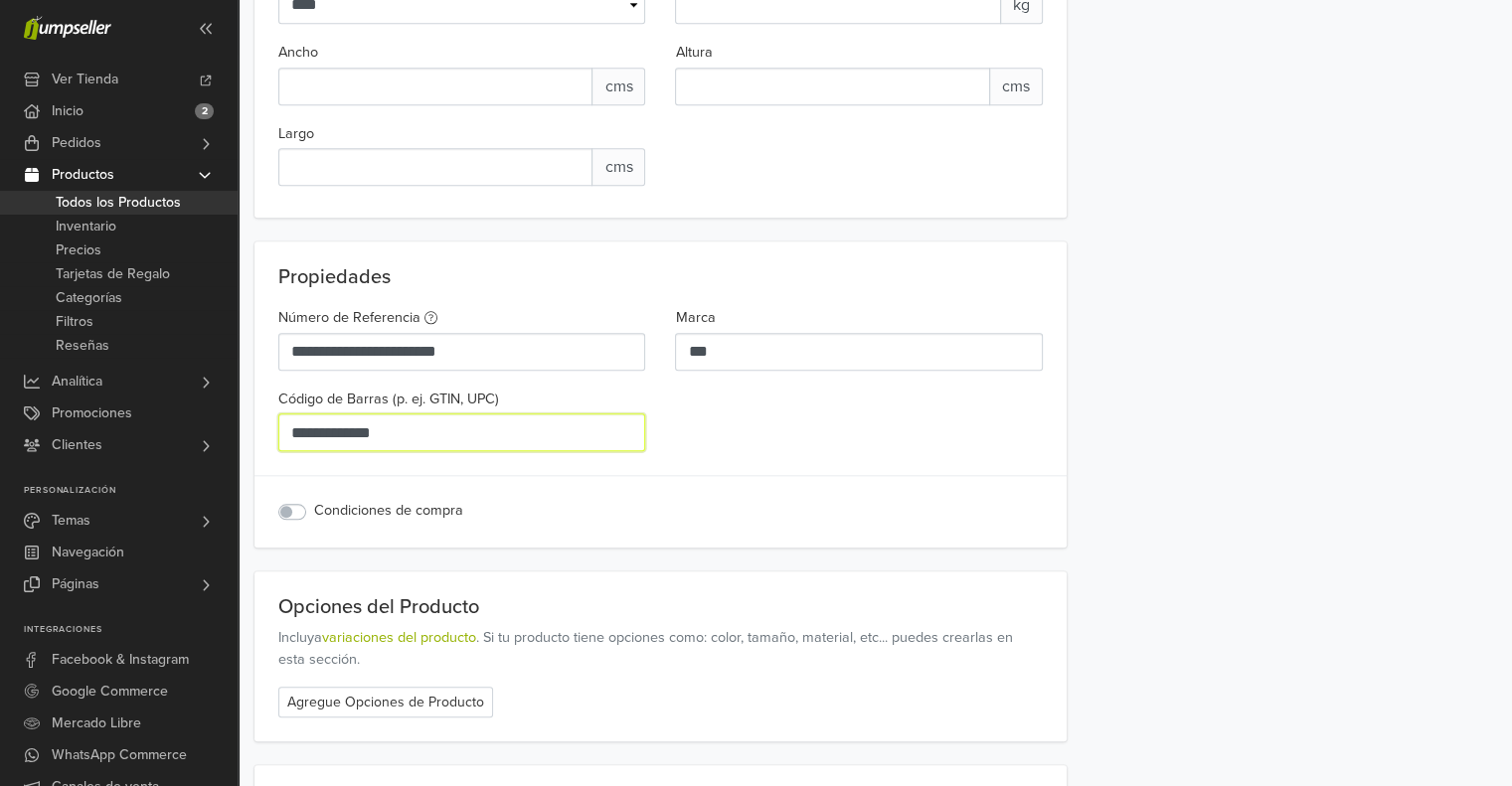 click on "**********" at bounding box center (461, 432) 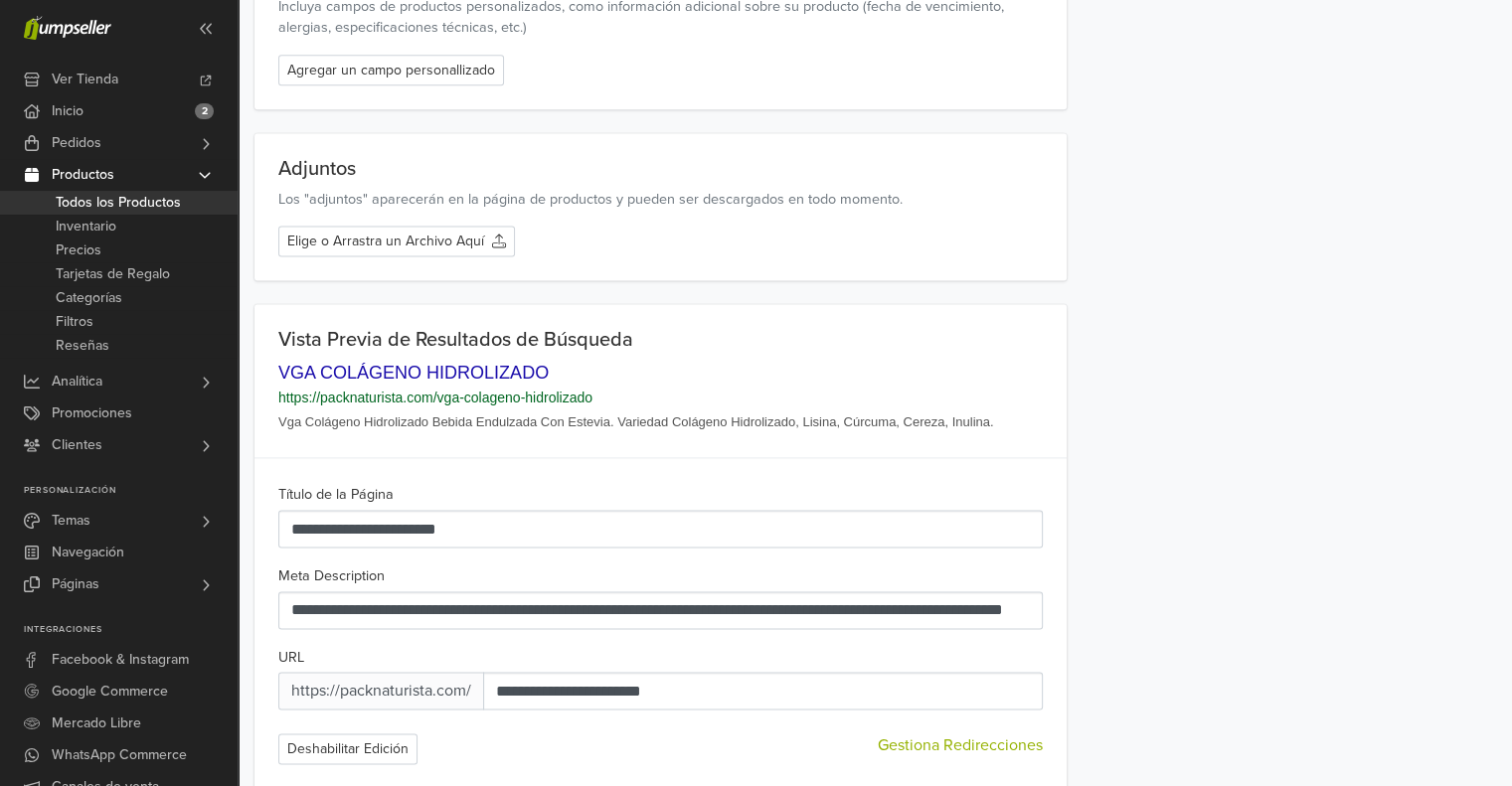 scroll, scrollTop: 2730, scrollLeft: 0, axis: vertical 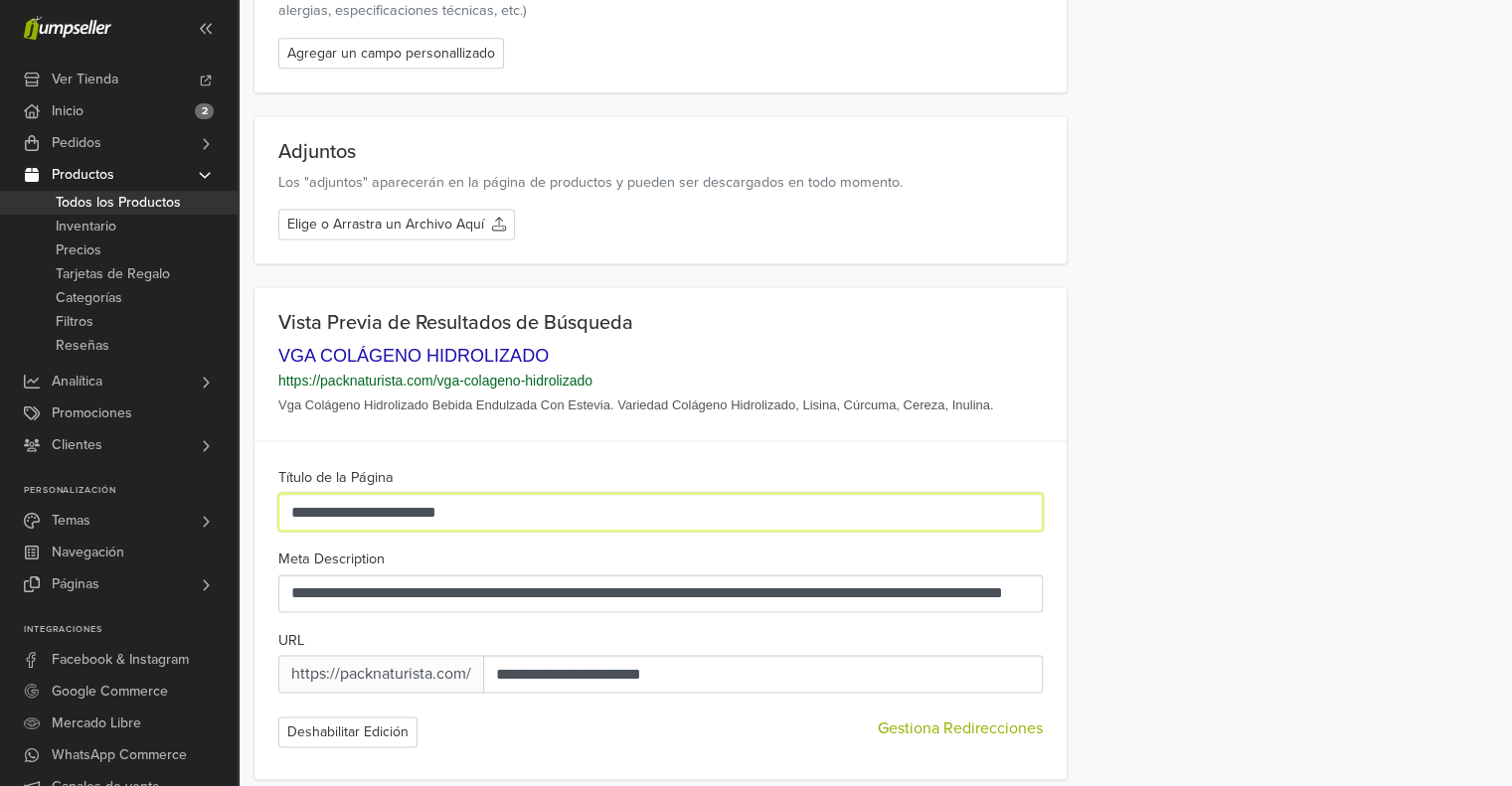 click on "**********" at bounding box center (660, 512) 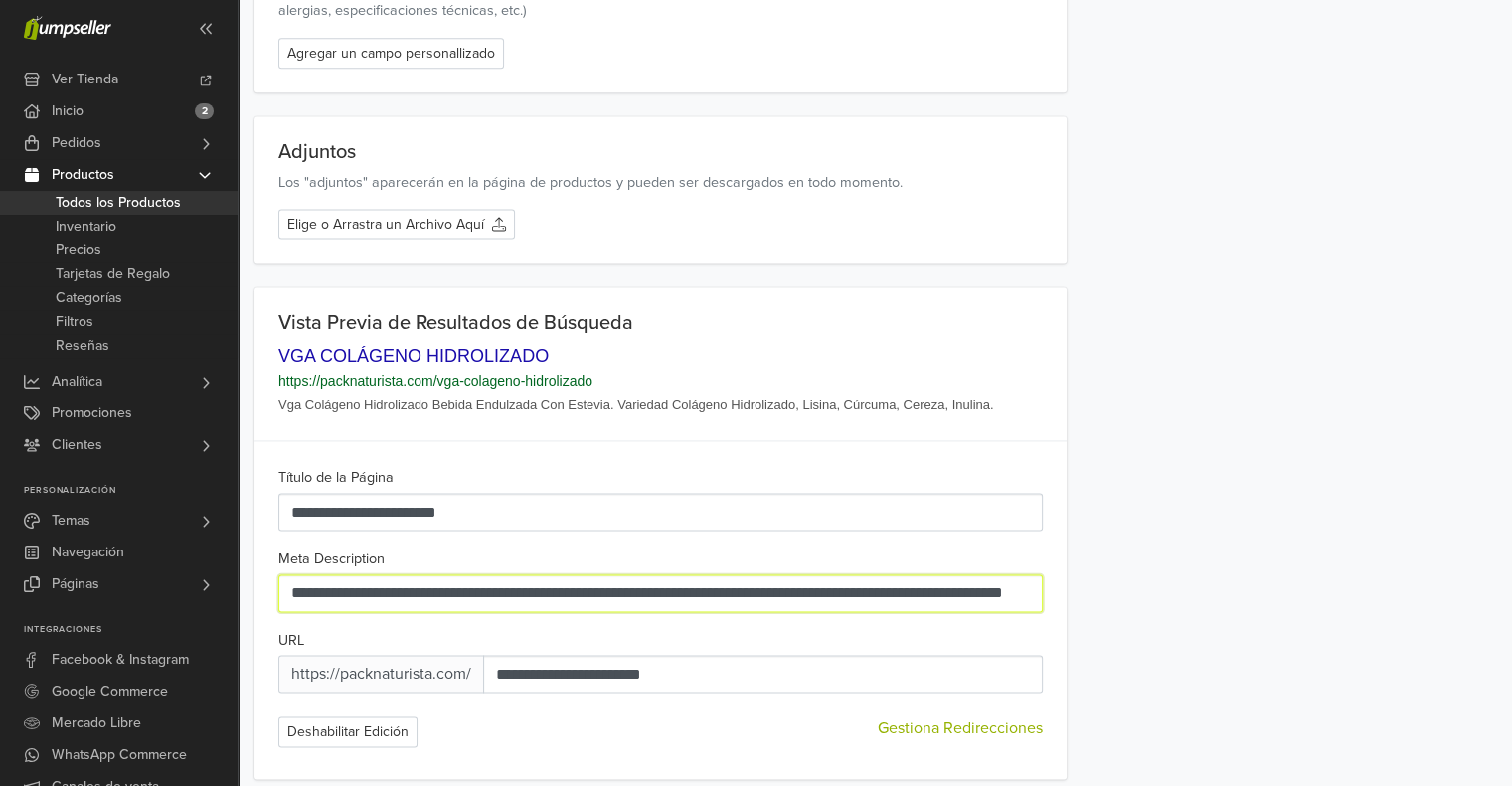 click on "**********" at bounding box center (660, 593) 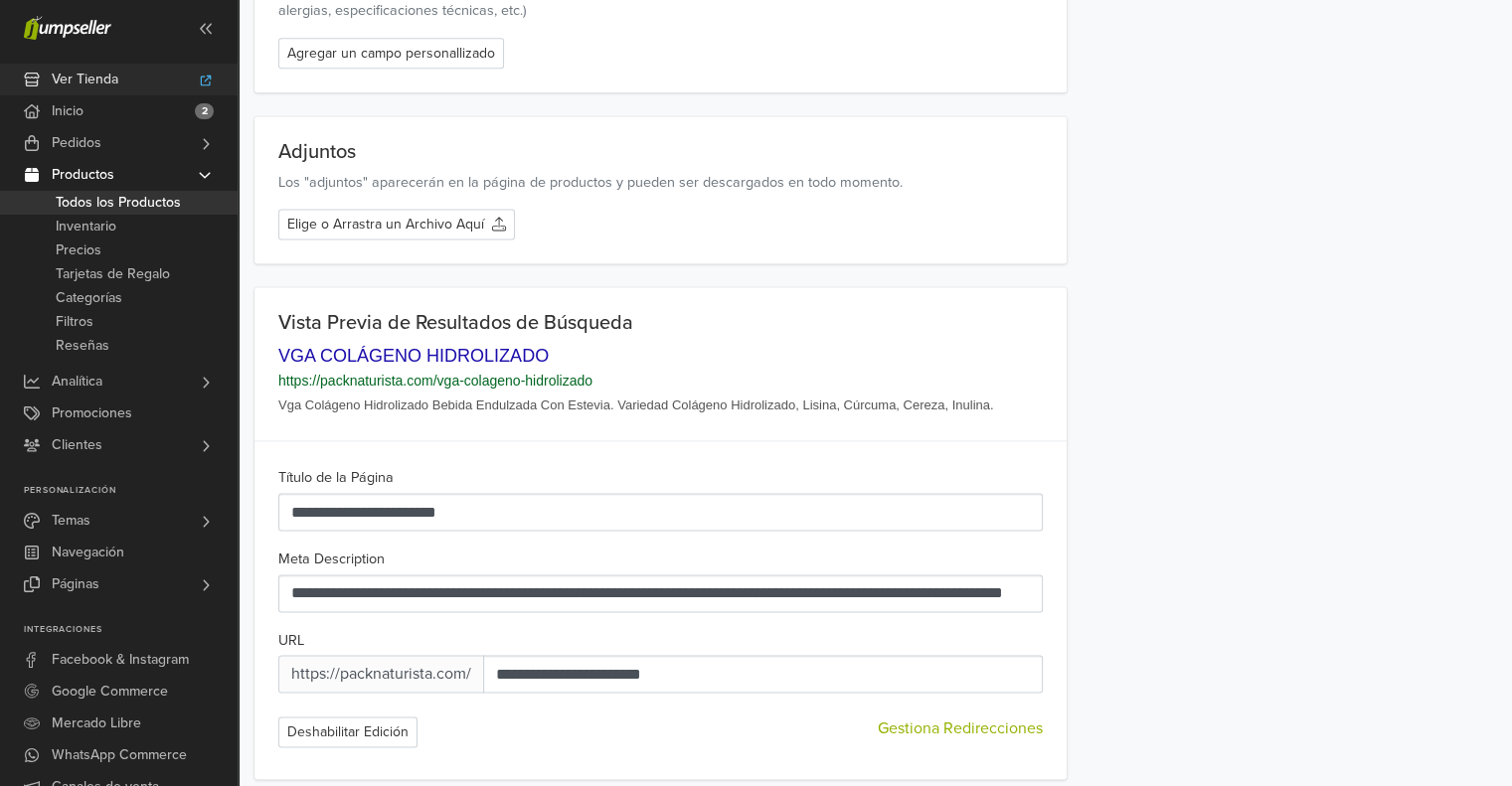 click on "Ver Tienda" at bounding box center [84, 79] 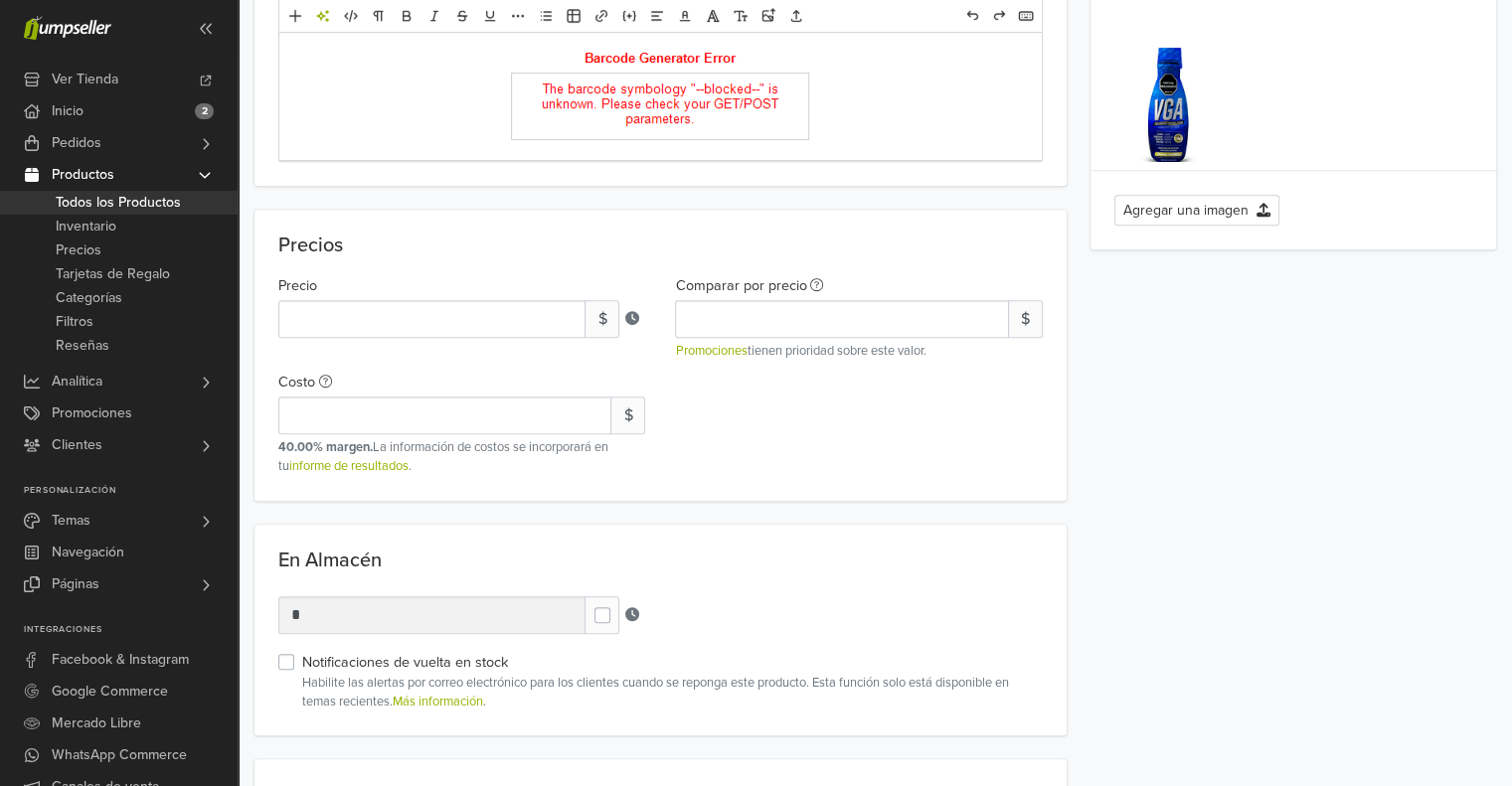scroll, scrollTop: 245, scrollLeft: 0, axis: vertical 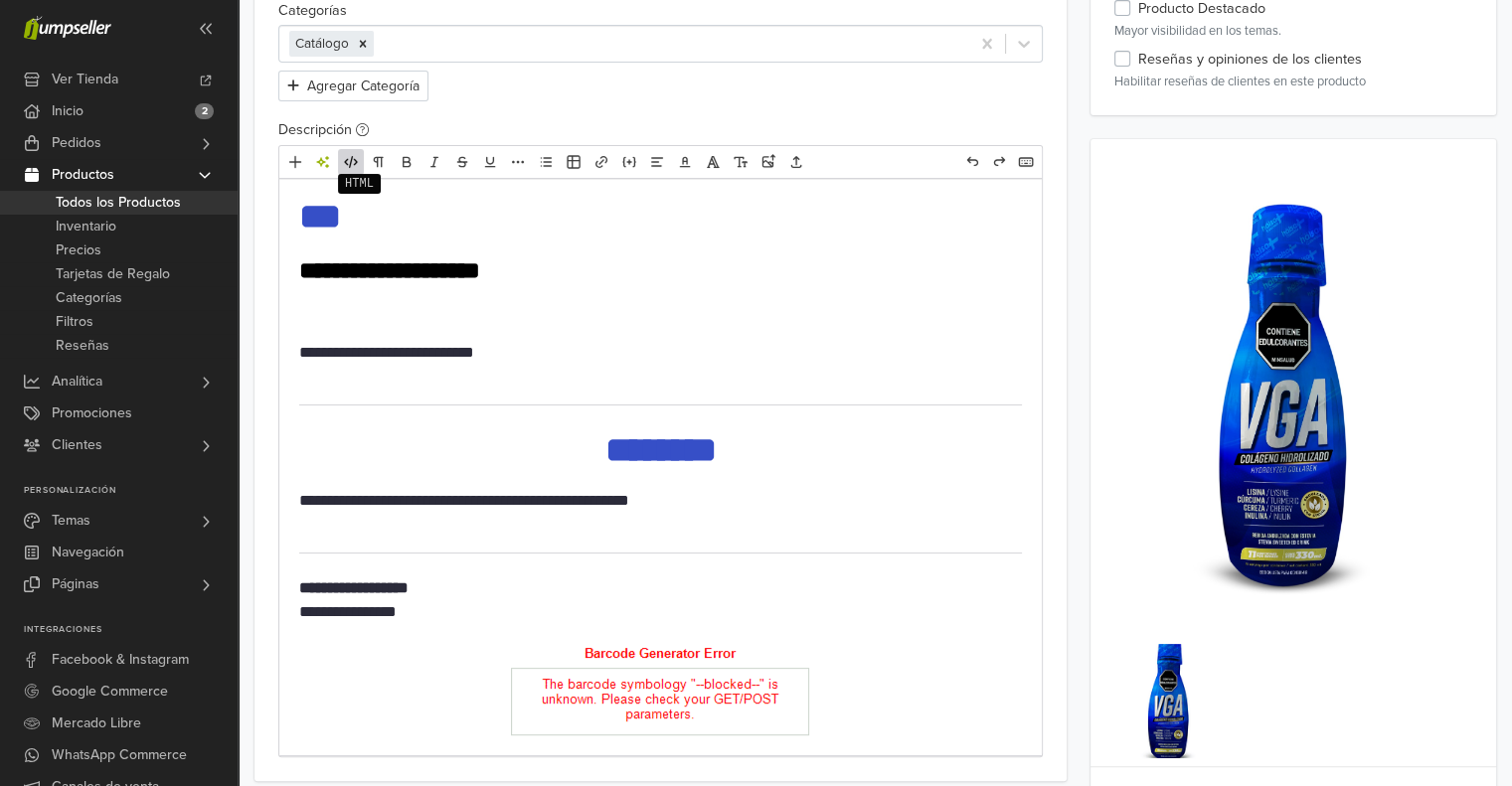 click 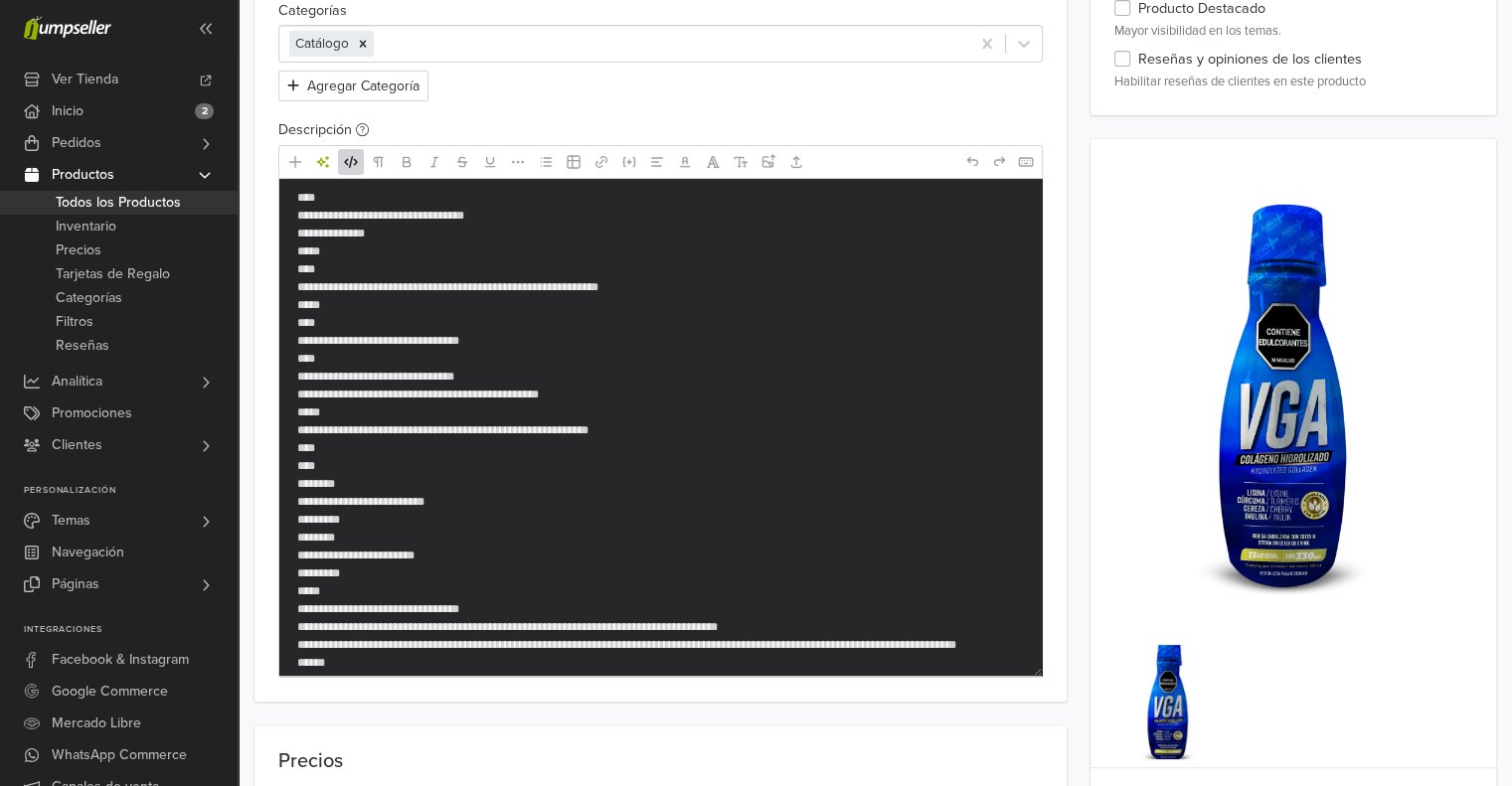 click on "**********" at bounding box center [660, 427] 